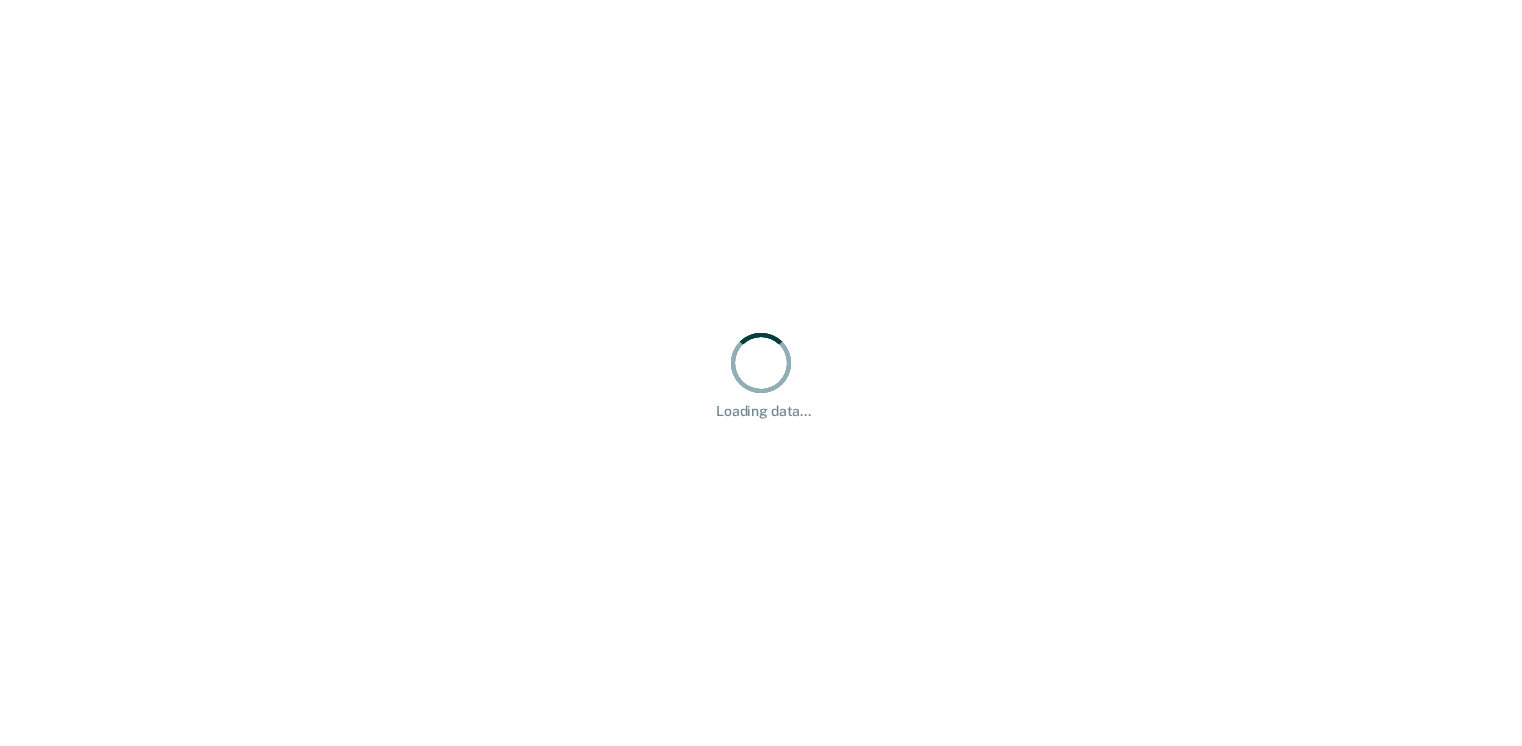 scroll, scrollTop: 0, scrollLeft: 0, axis: both 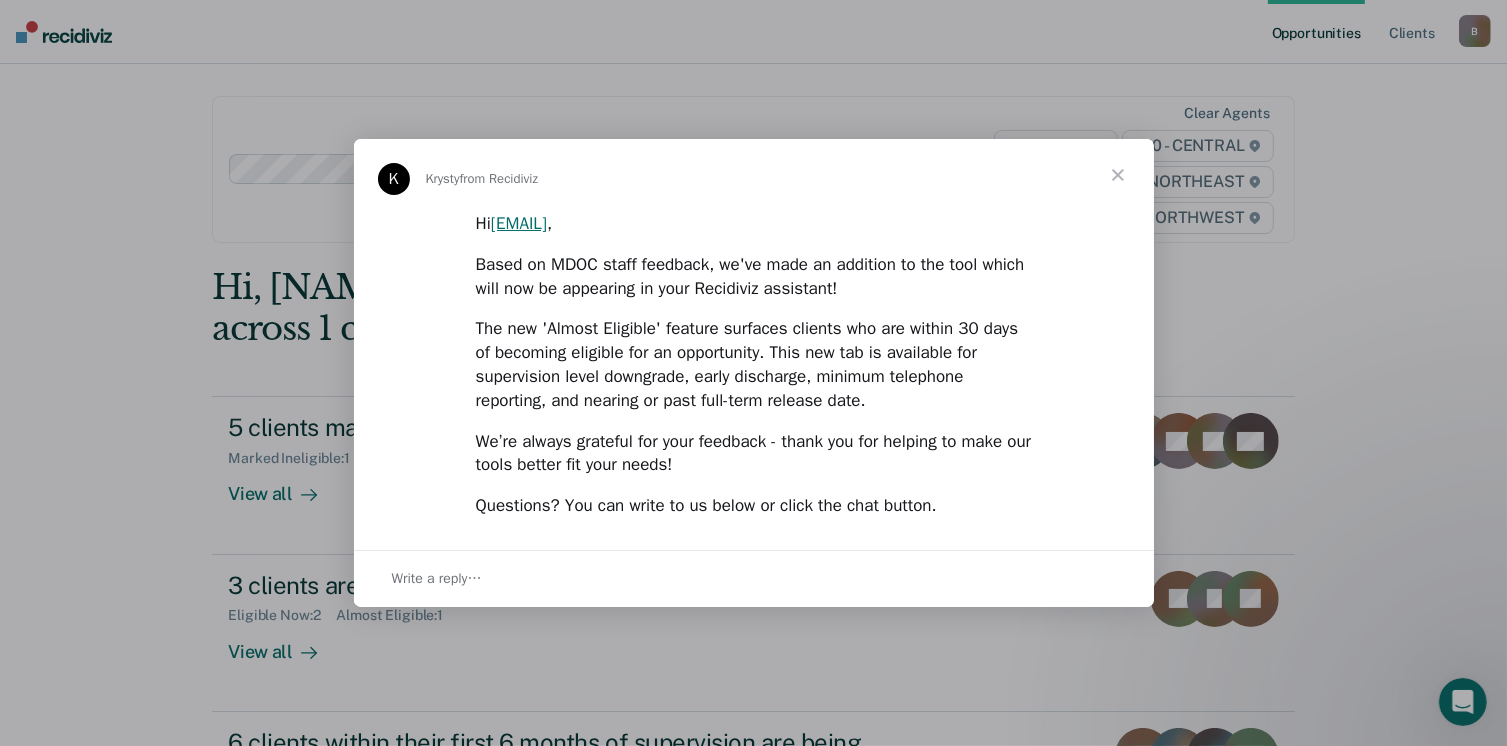 click at bounding box center (1118, 175) 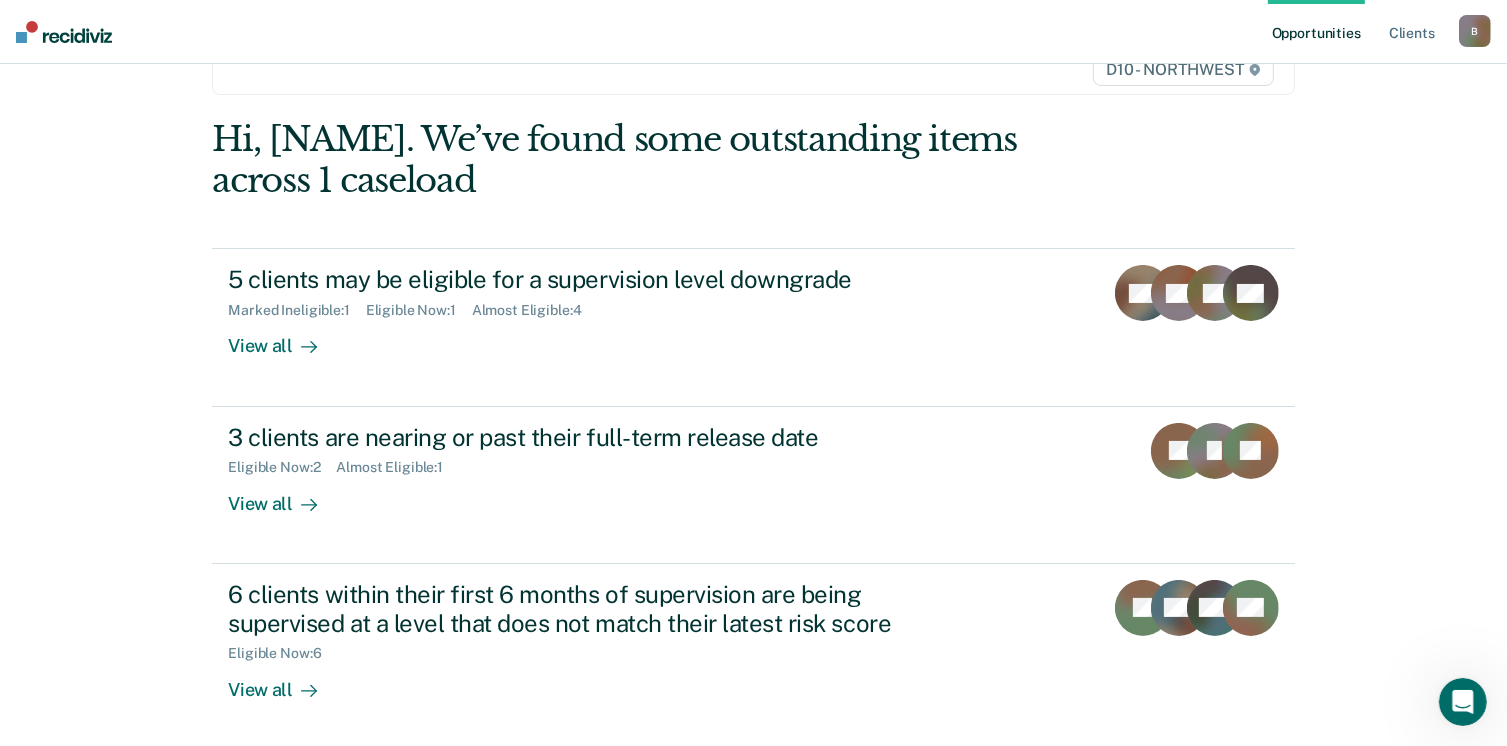 scroll, scrollTop: 150, scrollLeft: 0, axis: vertical 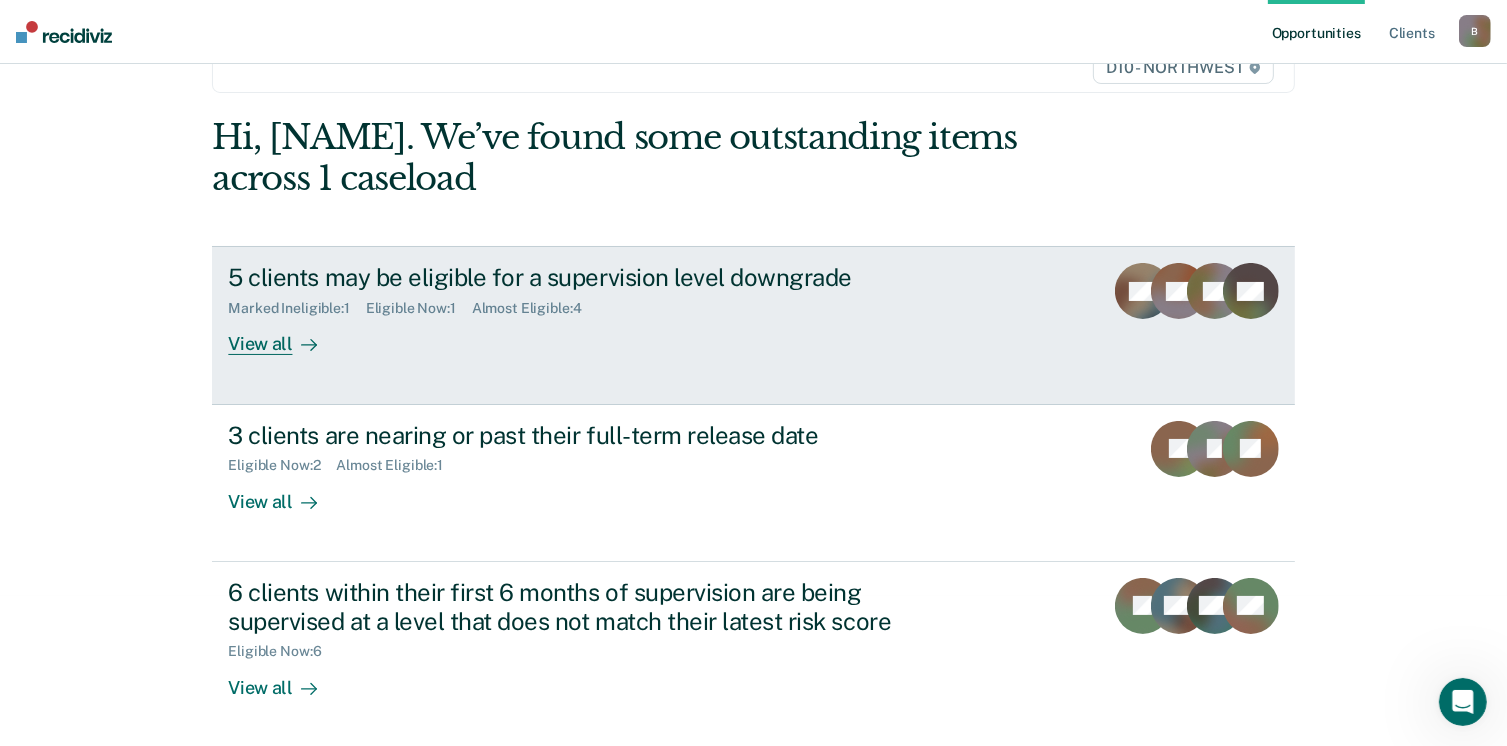 click on "5 clients may be eligible for a supervision level downgrade Marked Ineligible :  1 Eligible Now :  1 Almost Eligible :  4 View all   DG ED LD + 2" at bounding box center (753, 325) 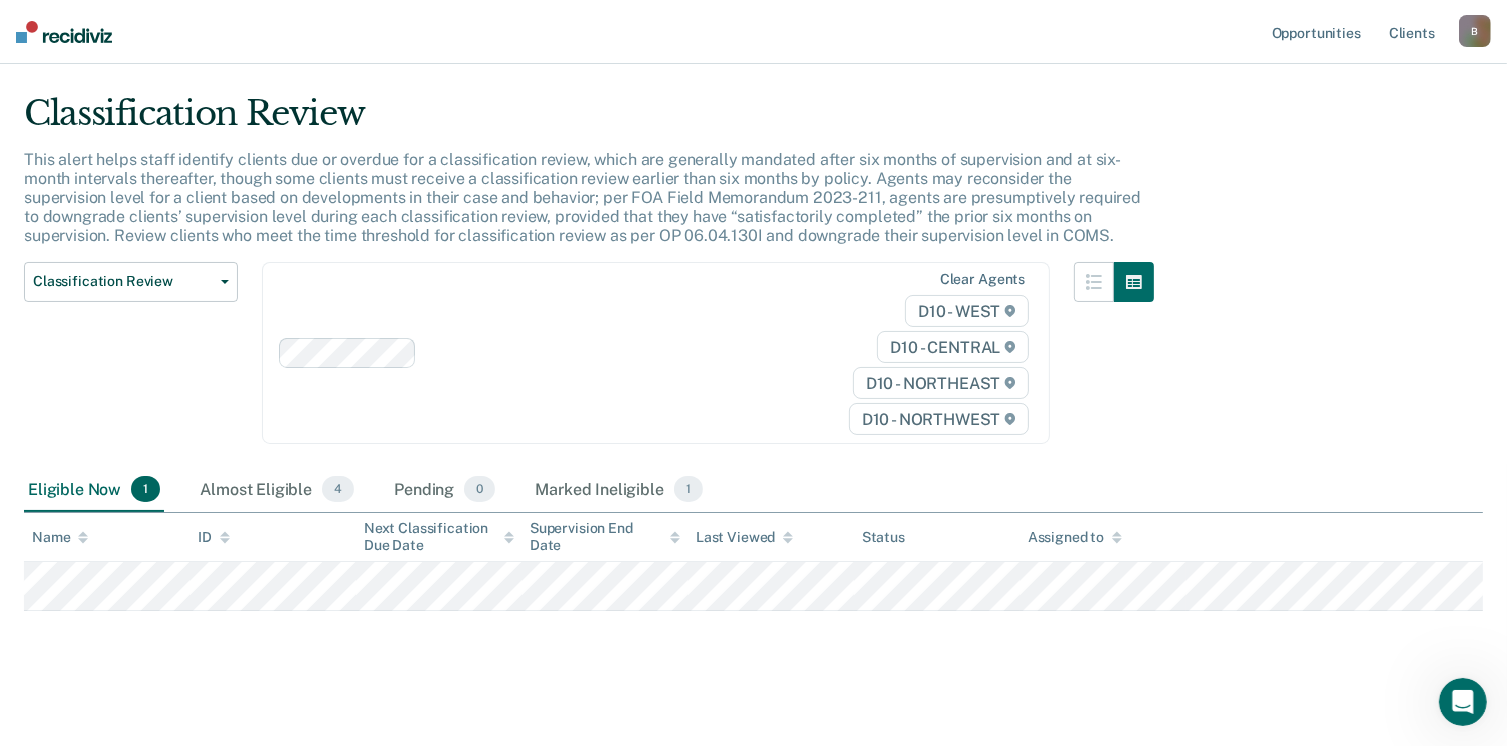 scroll, scrollTop: 52, scrollLeft: 0, axis: vertical 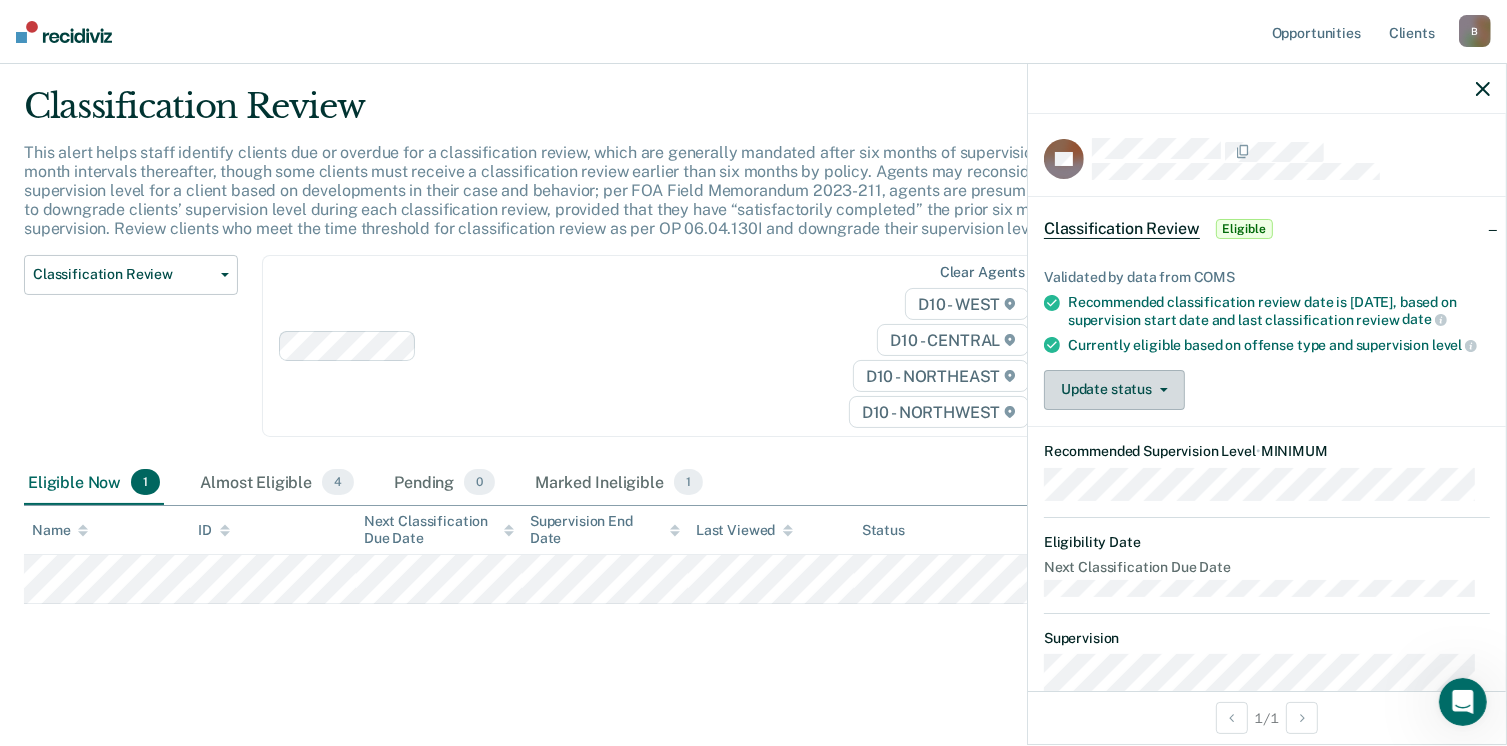 click on "Update status" at bounding box center [1114, 390] 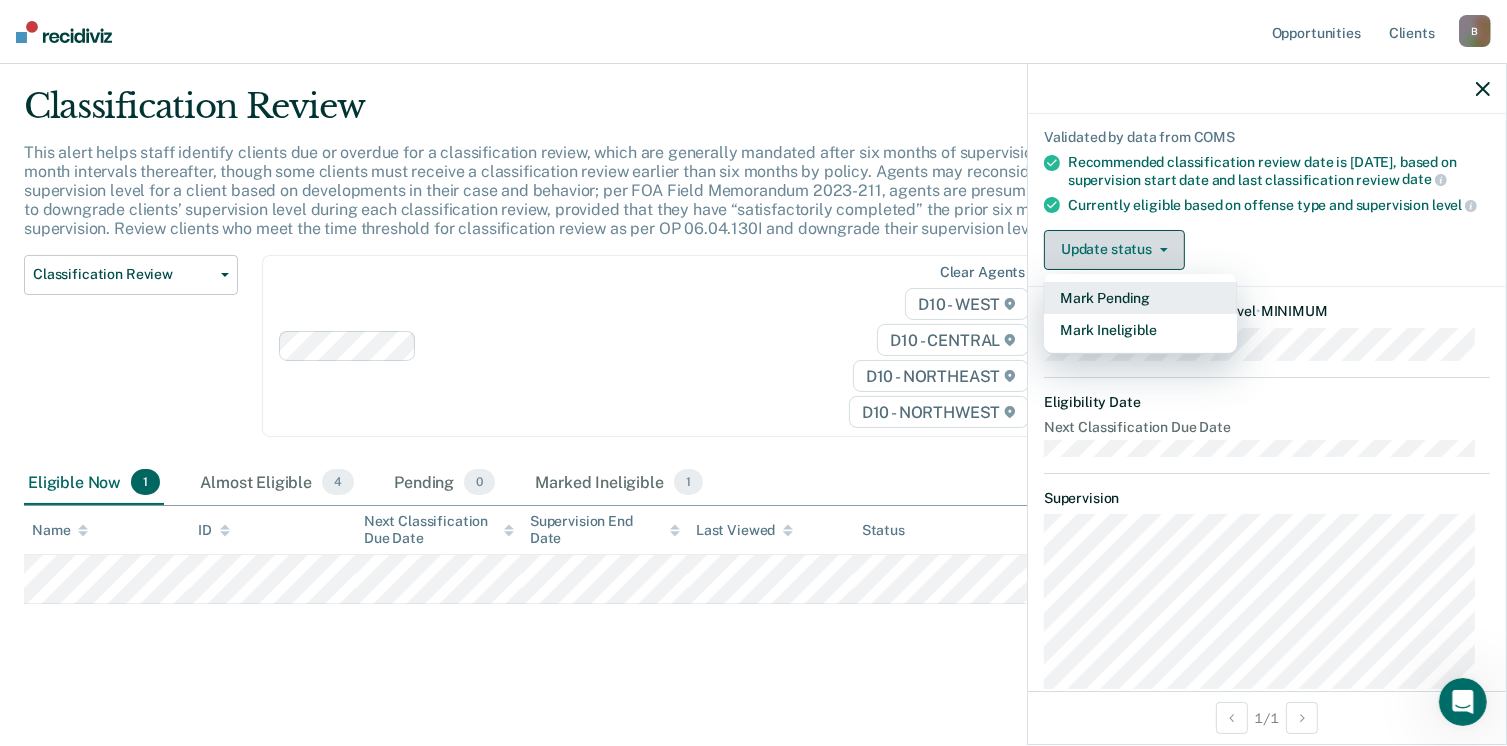scroll, scrollTop: 141, scrollLeft: 0, axis: vertical 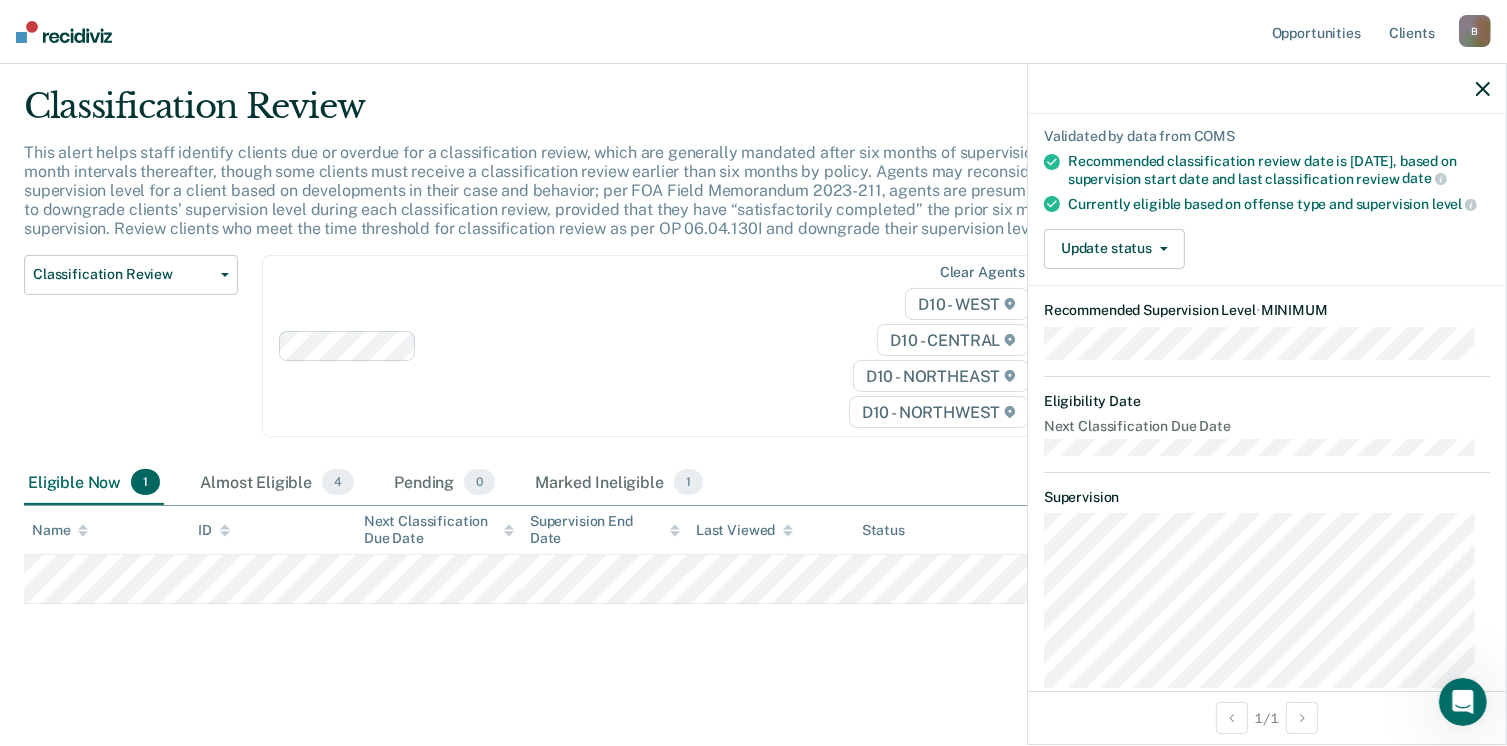 click on "Update status Mark Pending Mark Ineligible" at bounding box center (1267, 249) 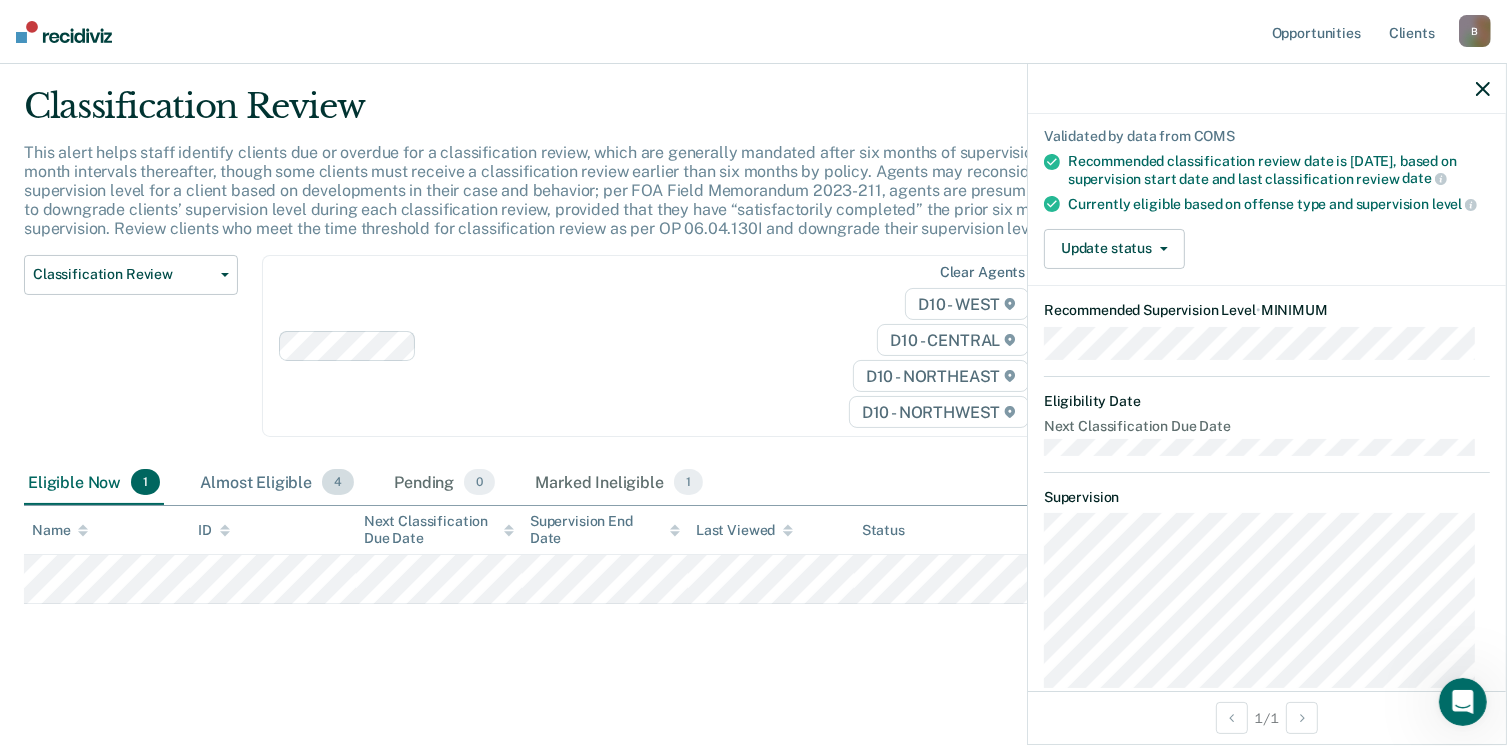 click on "Almost Eligible 4" at bounding box center (277, 483) 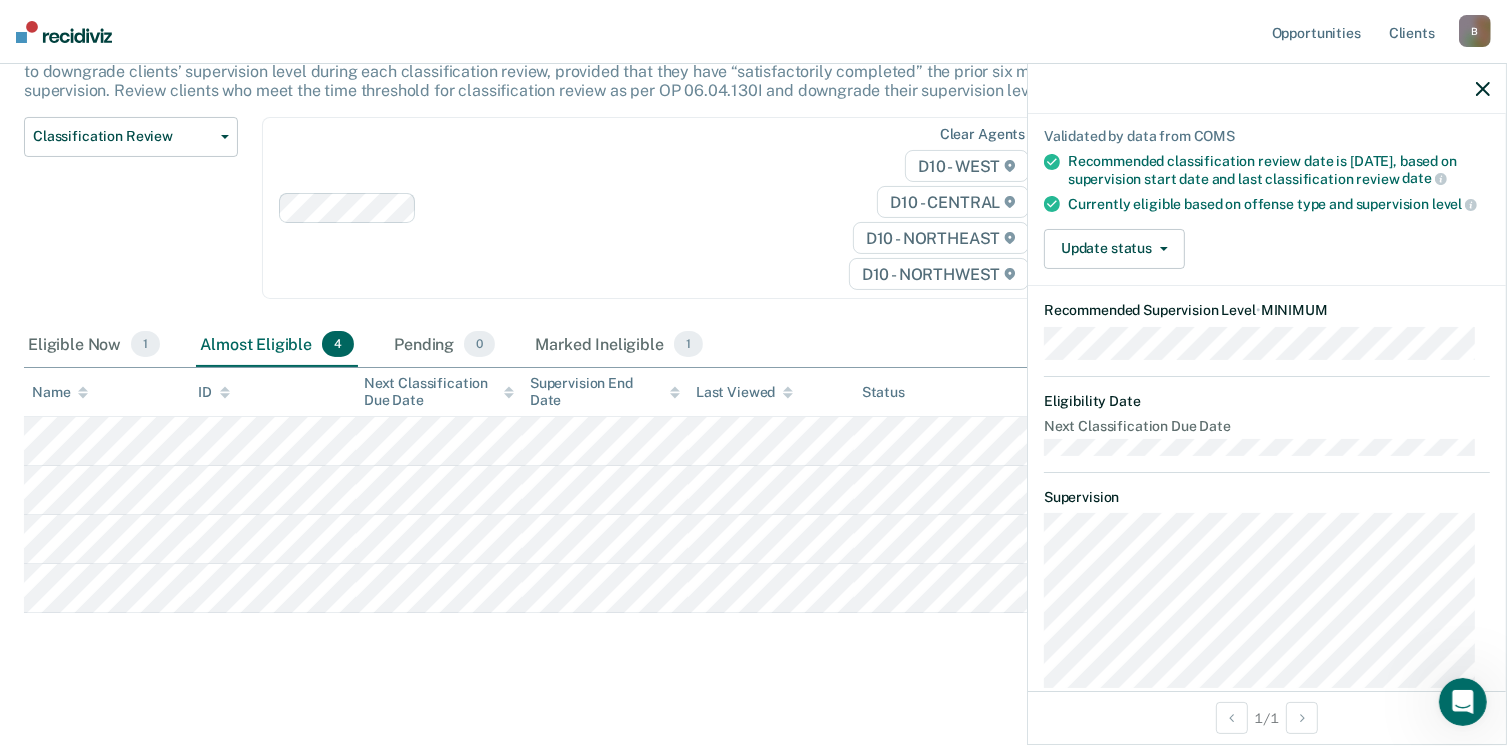 scroll, scrollTop: 198, scrollLeft: 0, axis: vertical 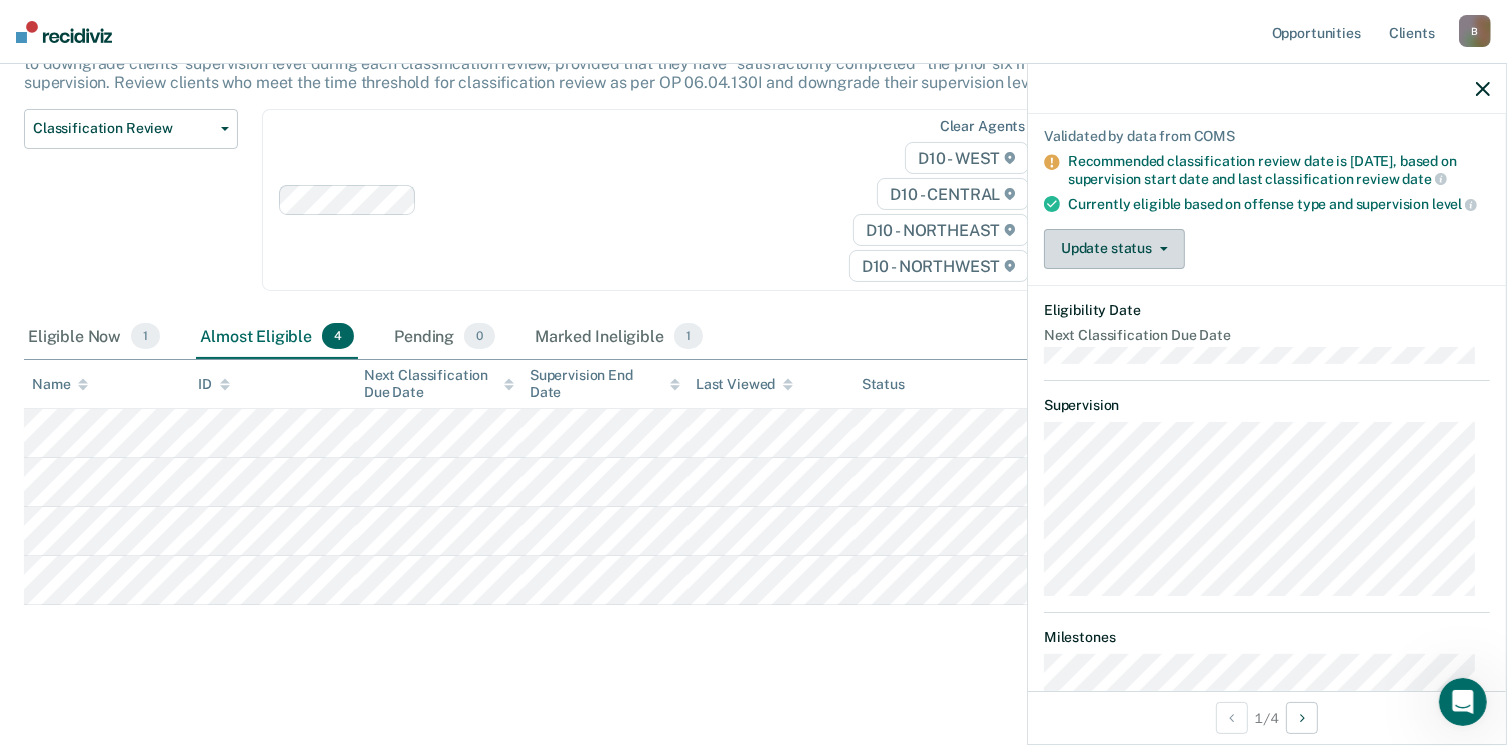click on "Update status" at bounding box center (1114, 249) 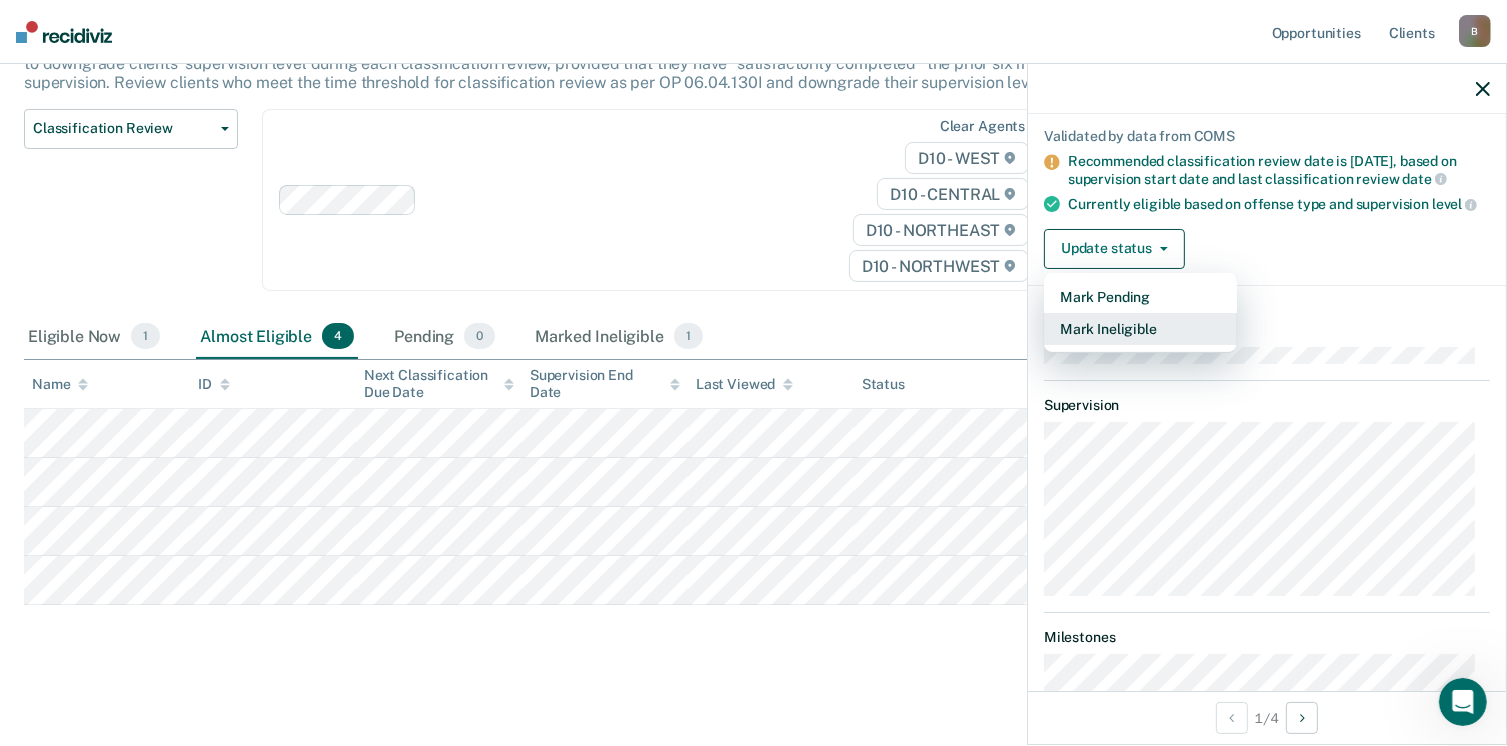 click on "Mark Ineligible" at bounding box center [1140, 329] 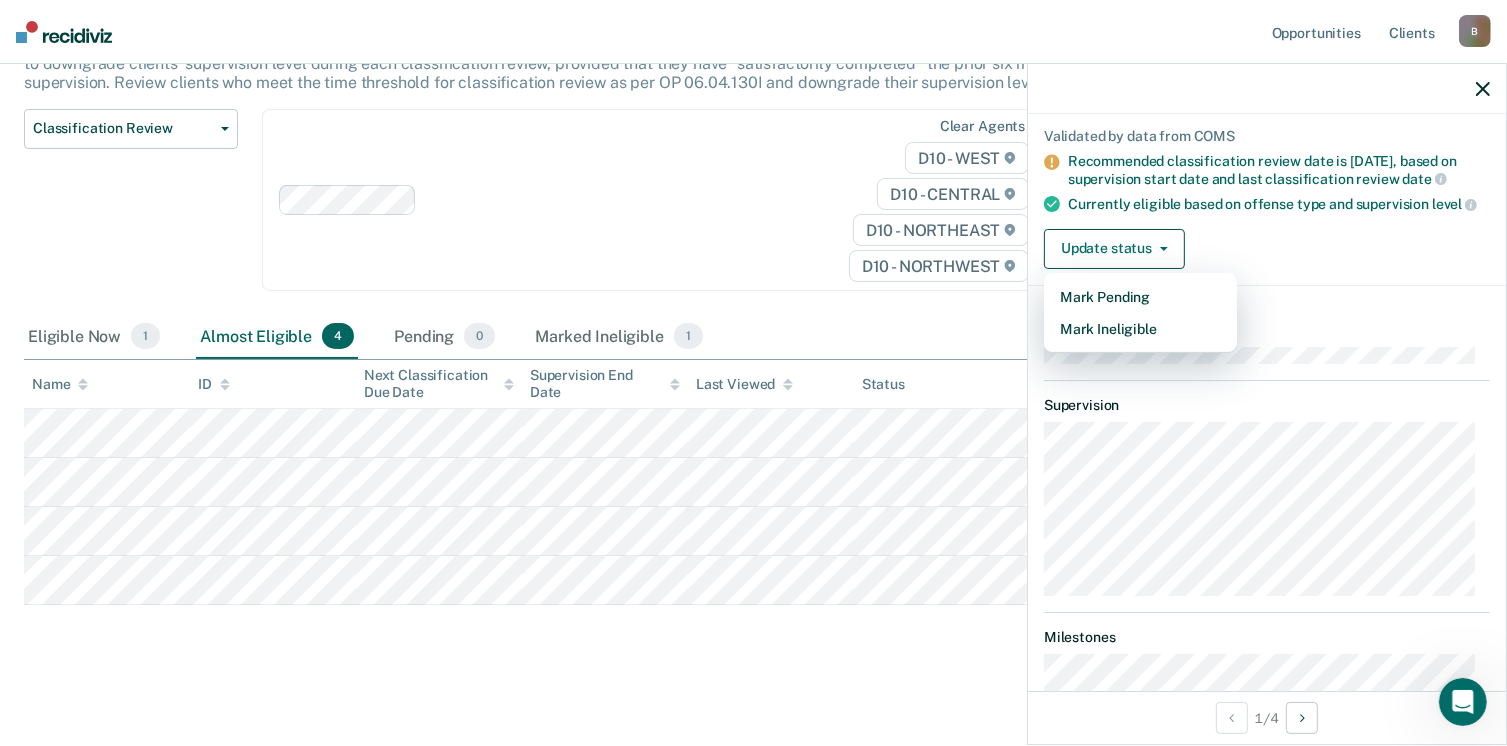 scroll, scrollTop: 0, scrollLeft: 0, axis: both 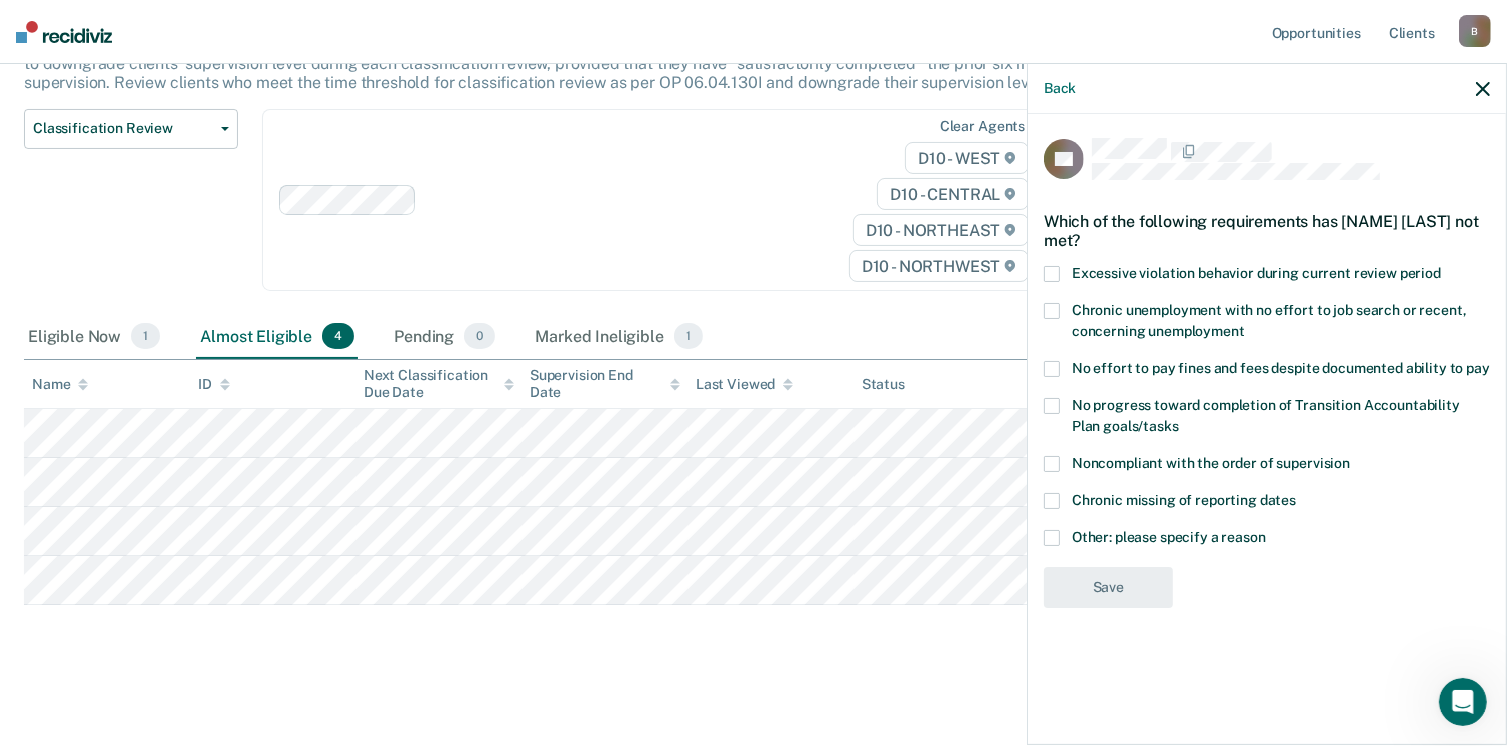 click at bounding box center (1052, 538) 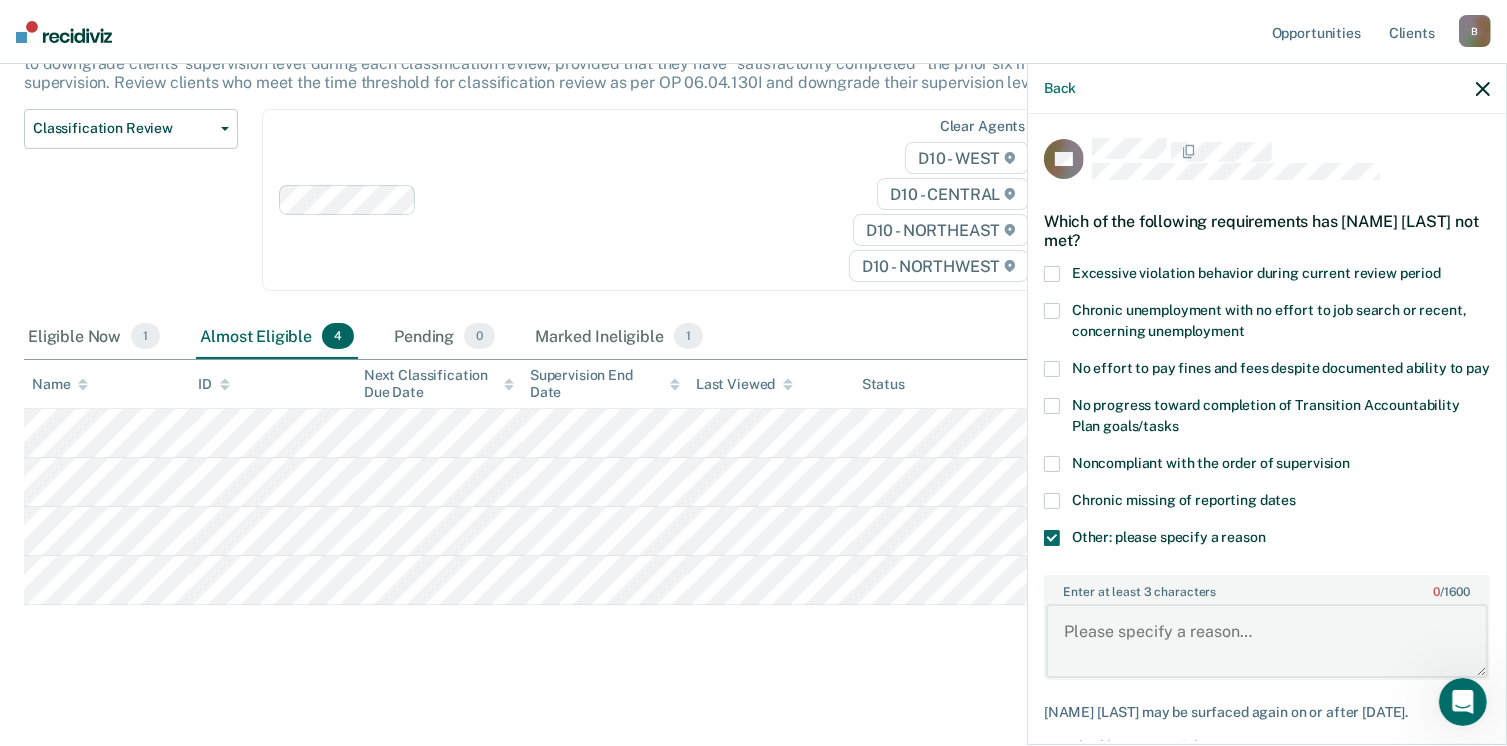 click on "Enter at least 3 characters 0  /  1600" at bounding box center (1267, 641) 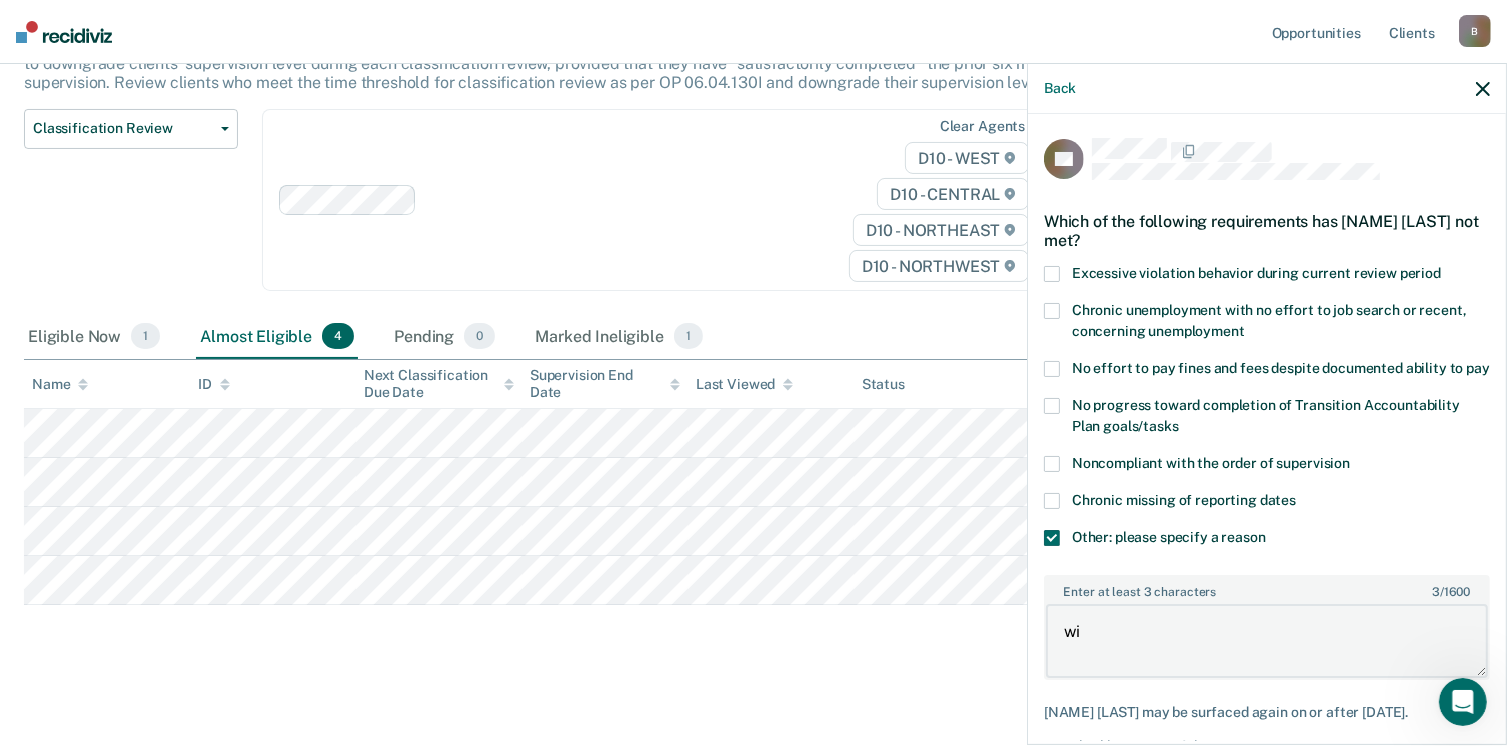 type on "w" 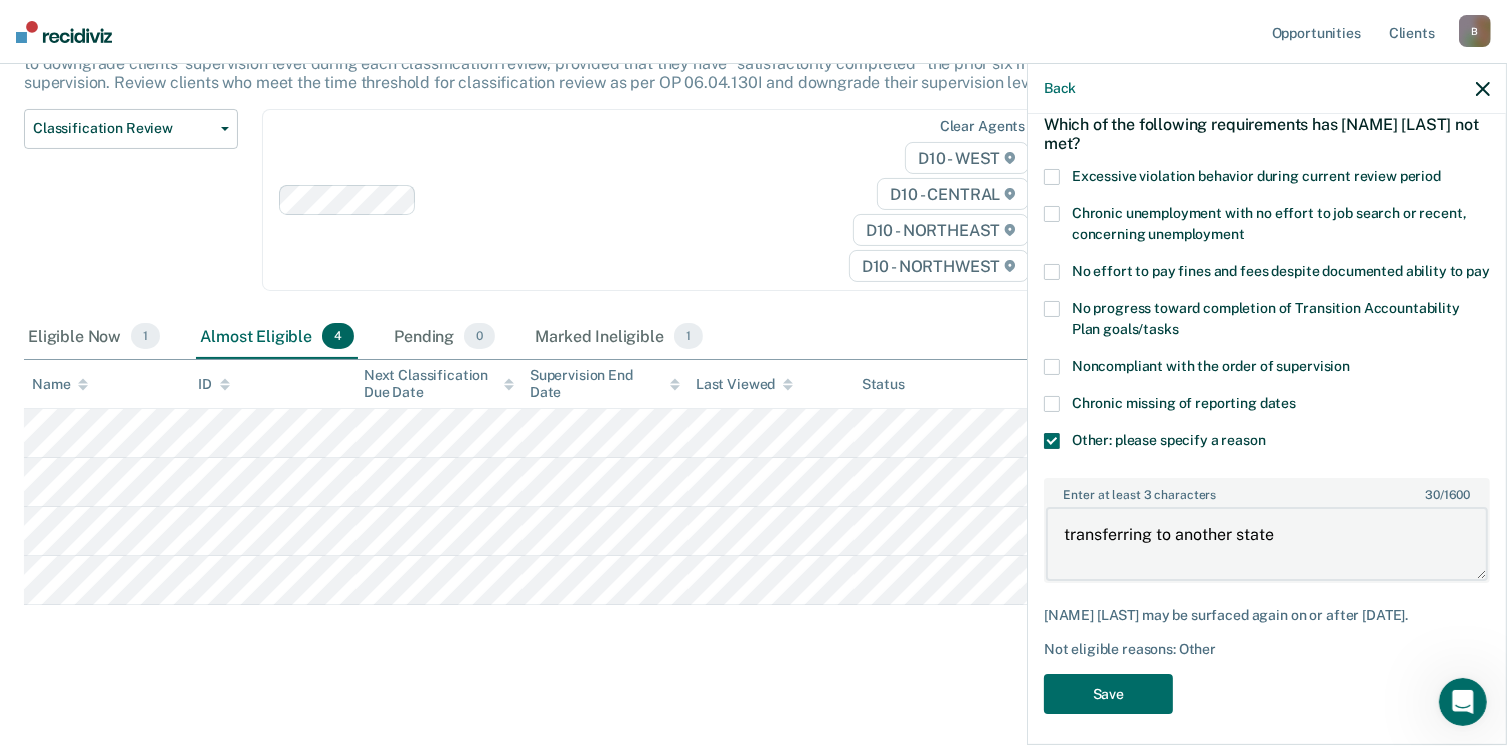 scroll, scrollTop: 123, scrollLeft: 0, axis: vertical 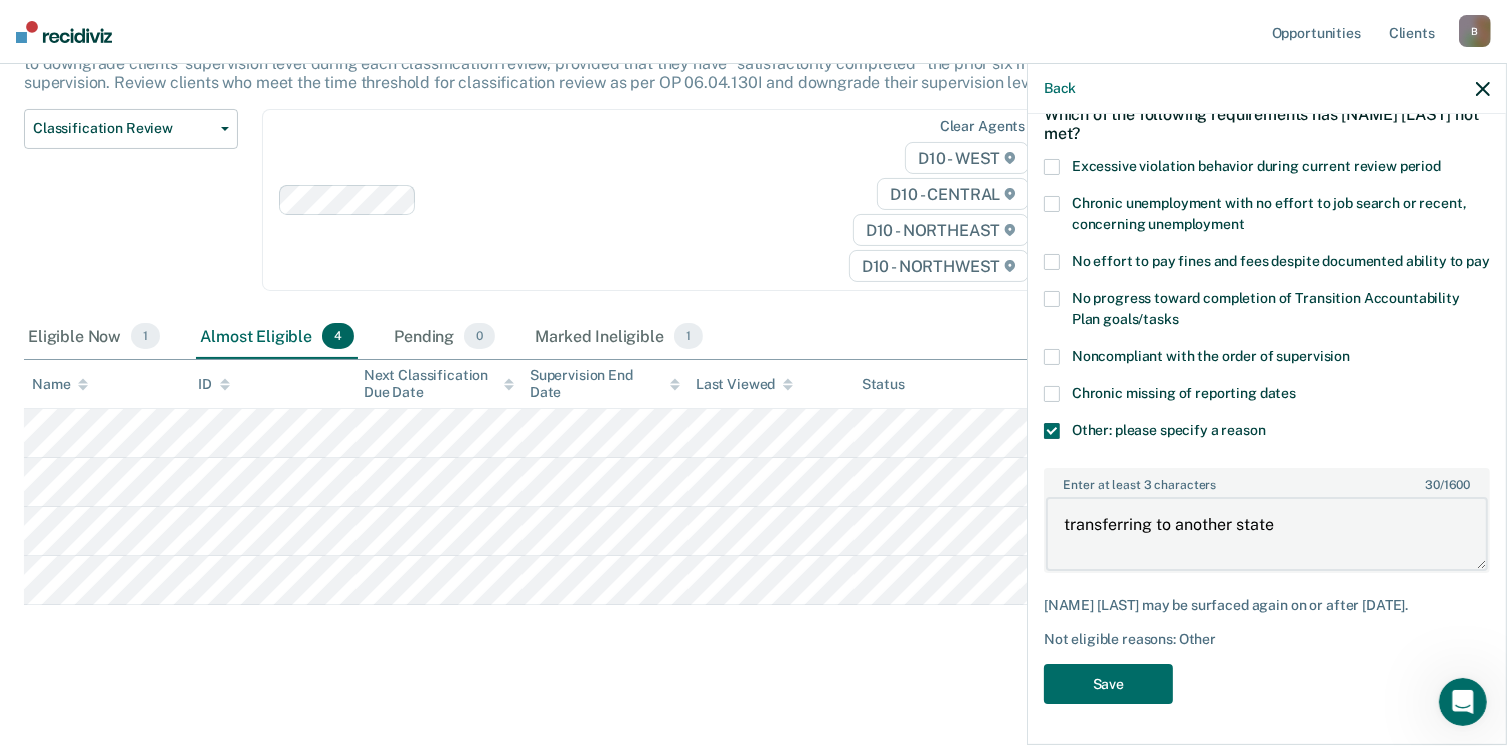 type on "transferring to another state" 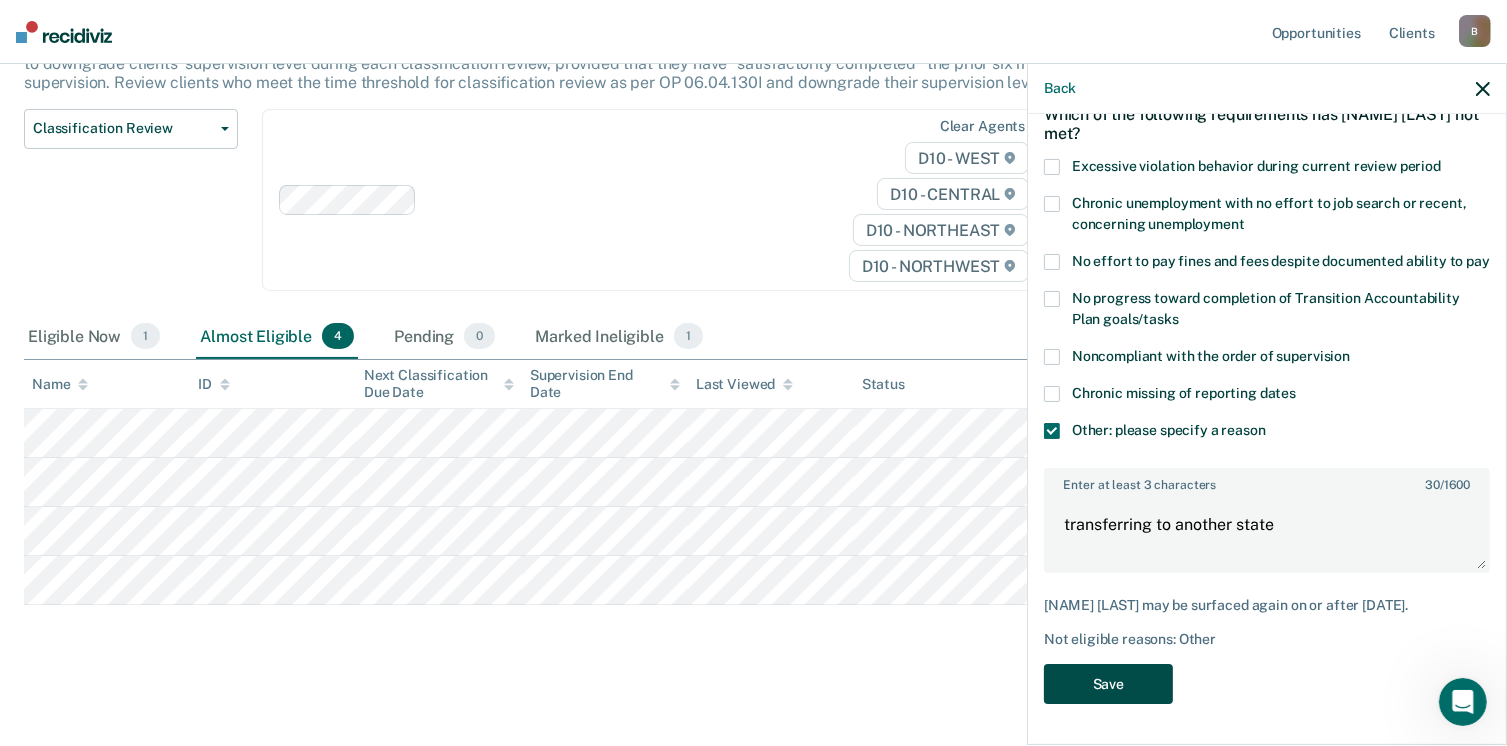 click on "Save" at bounding box center (1108, 684) 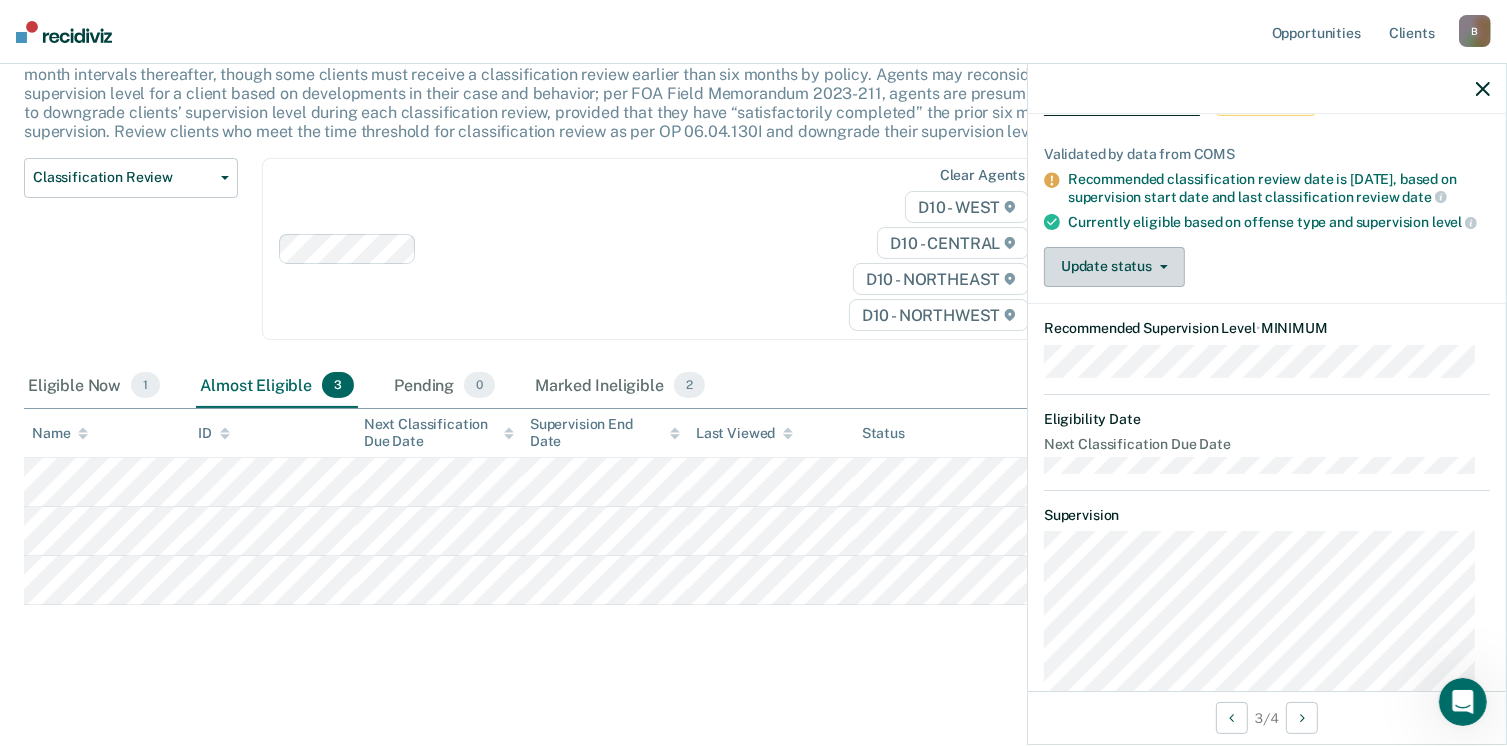 click on "Update status" at bounding box center (1114, 267) 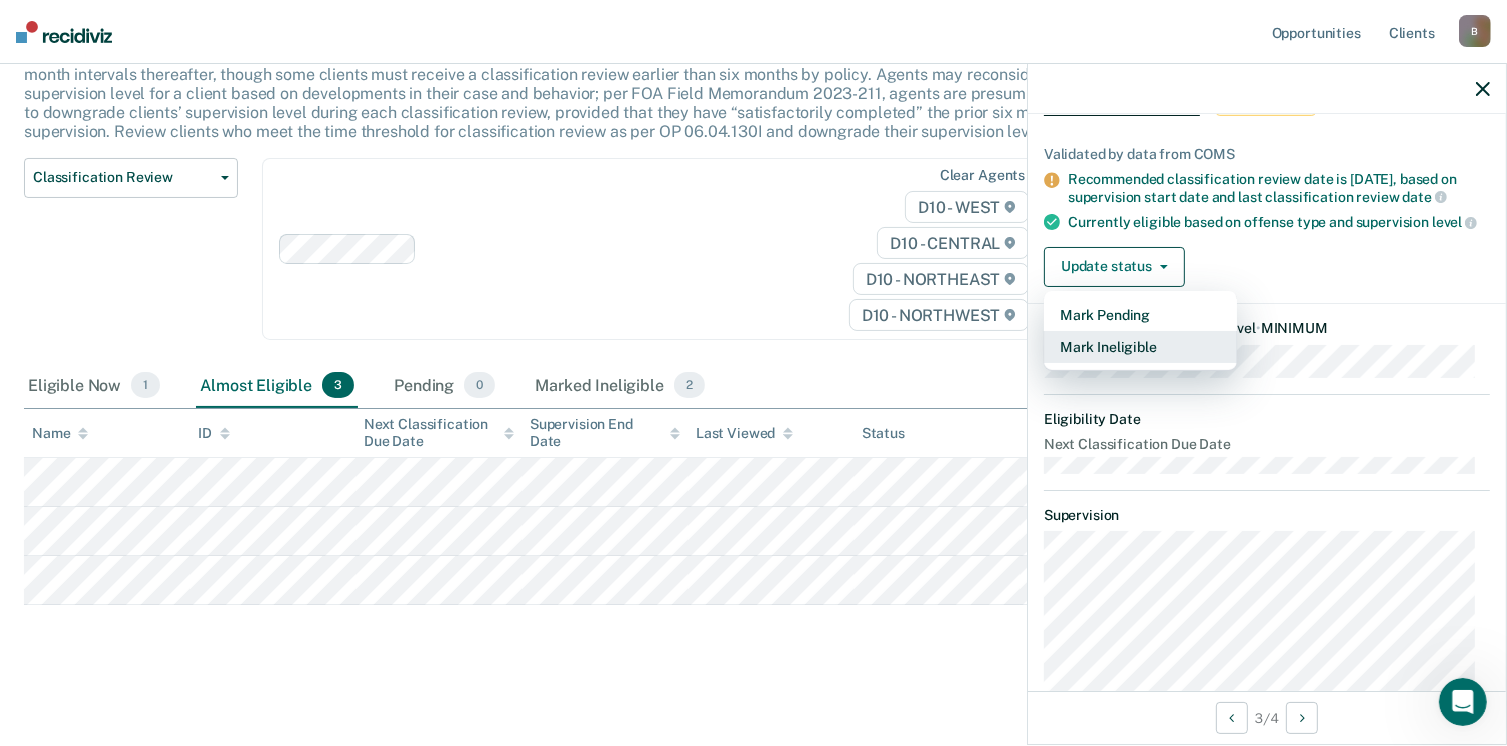 click on "Mark Ineligible" at bounding box center (1140, 347) 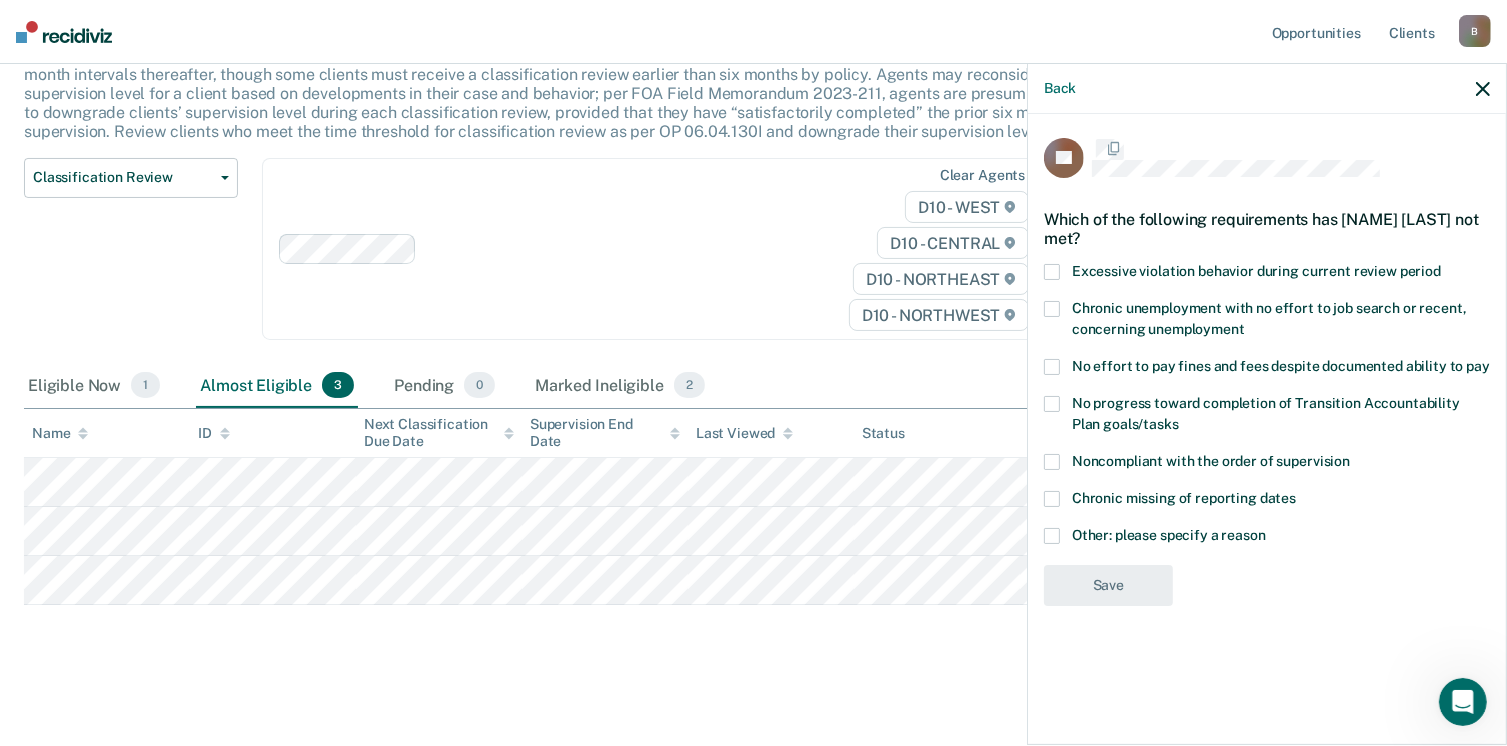scroll, scrollTop: 0, scrollLeft: 0, axis: both 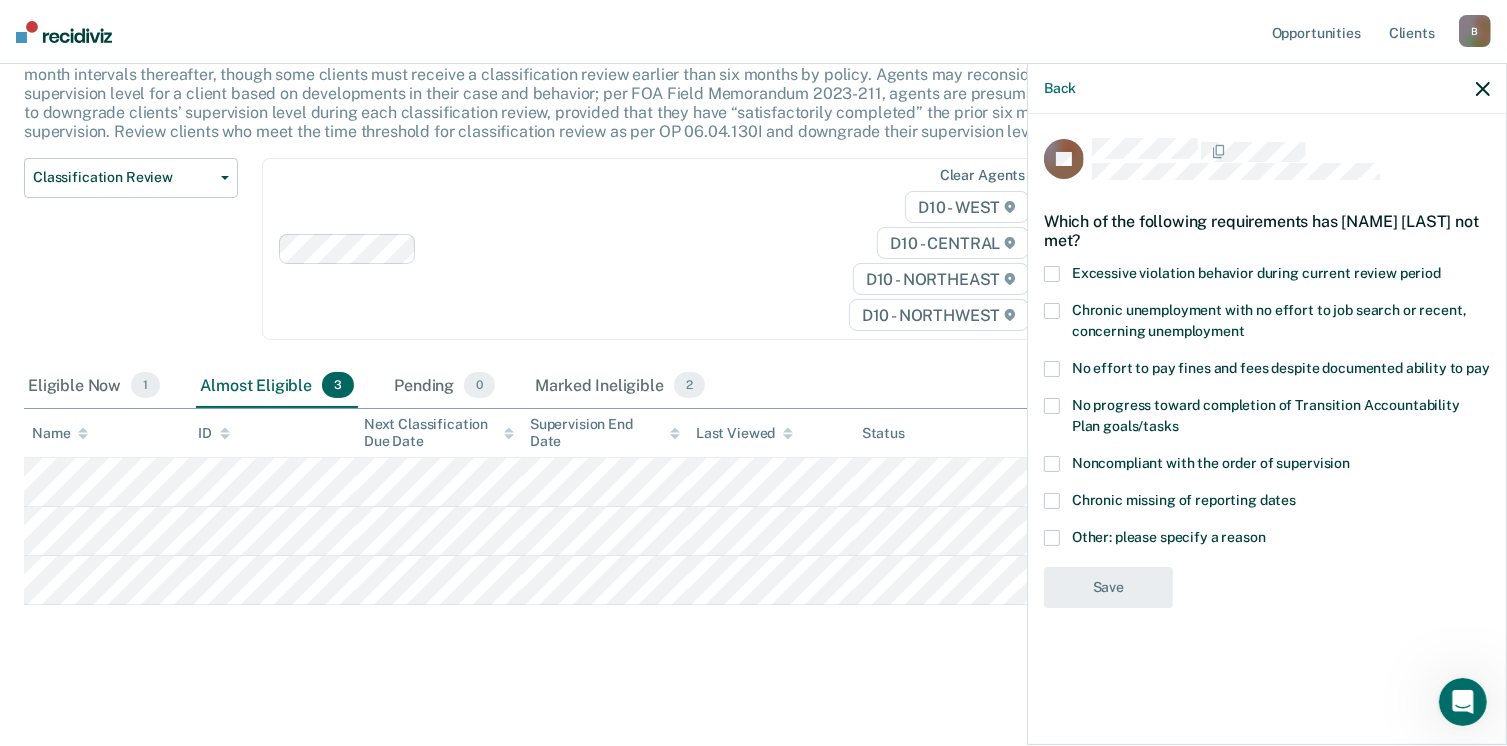 click at bounding box center [1052, 538] 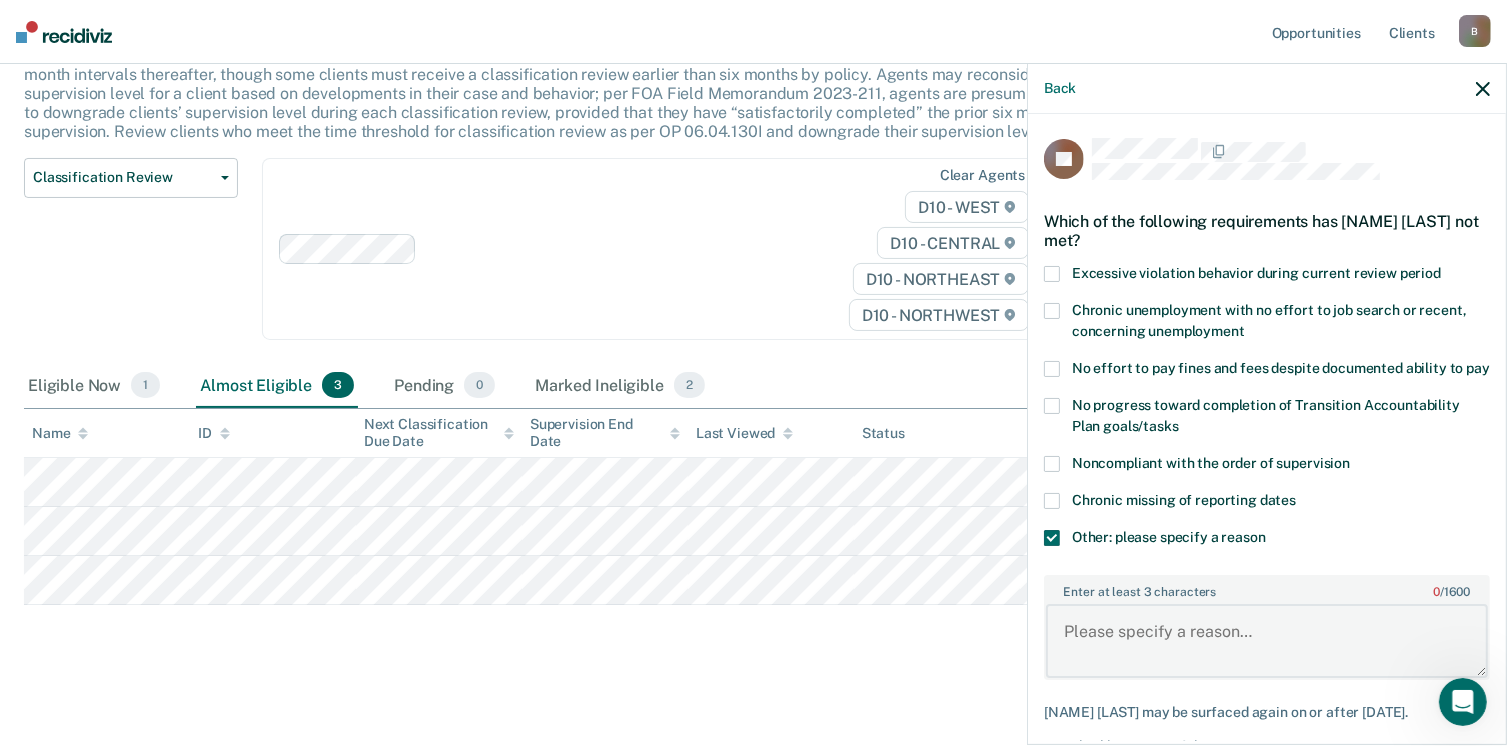 click on "Enter at least 3 characters 0  /  1600" at bounding box center (1267, 641) 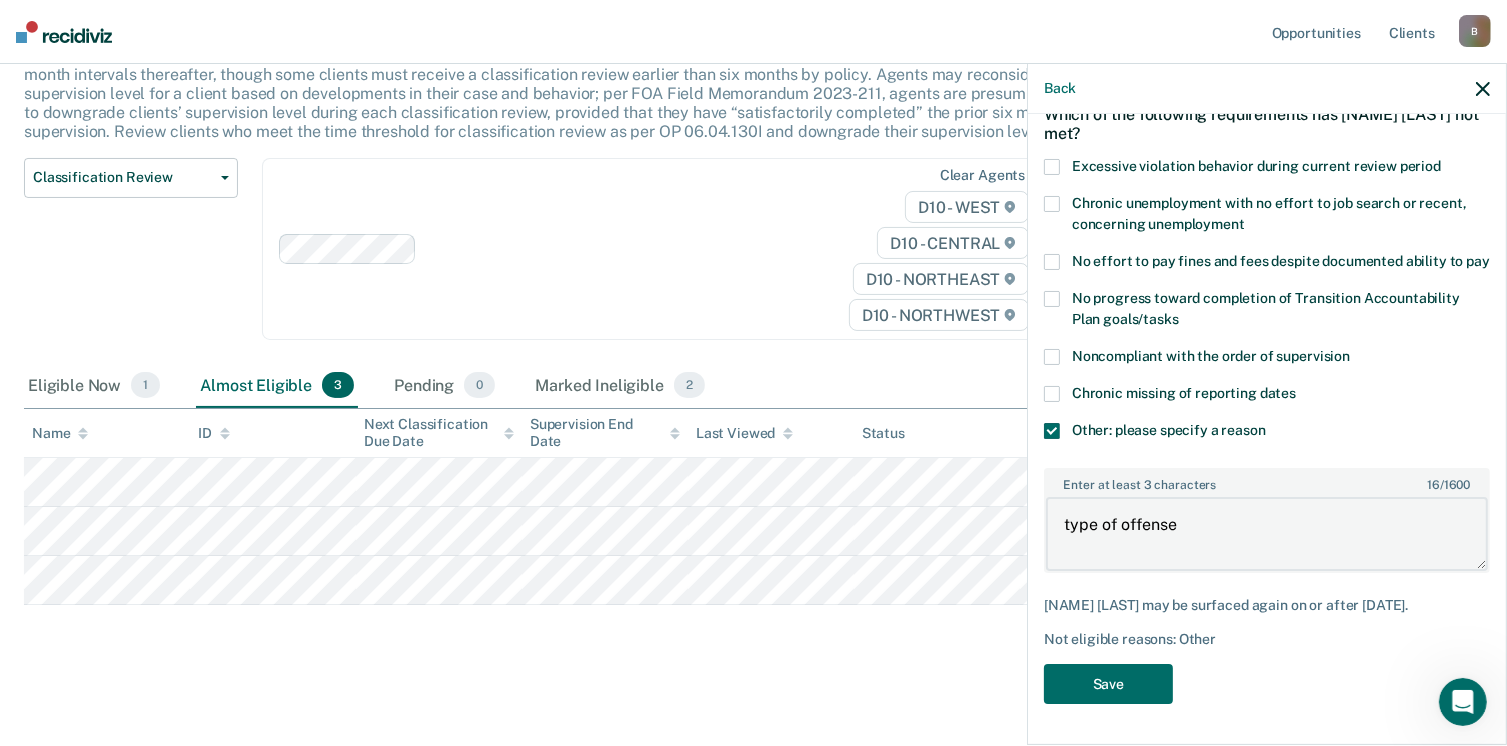 scroll, scrollTop: 123, scrollLeft: 0, axis: vertical 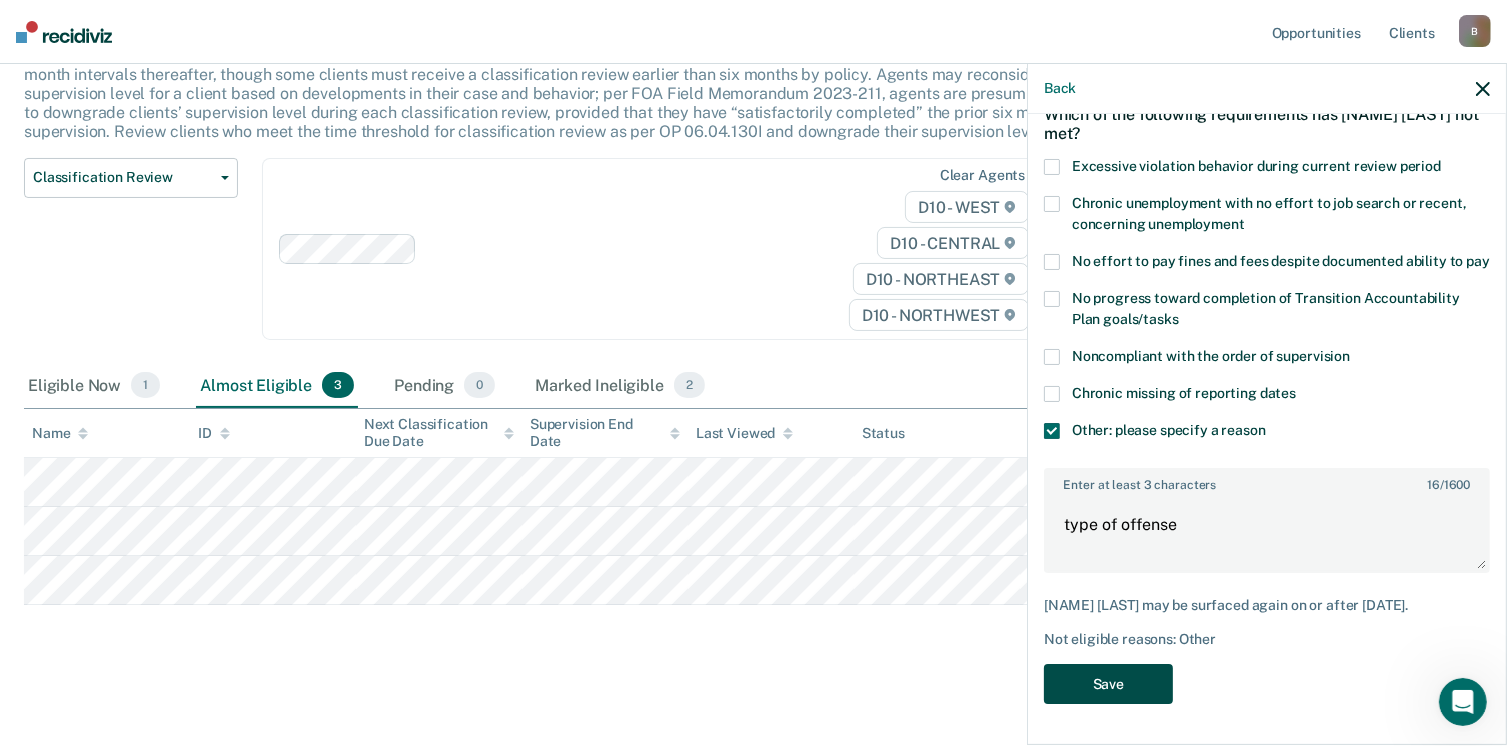 click on "Save" at bounding box center (1108, 684) 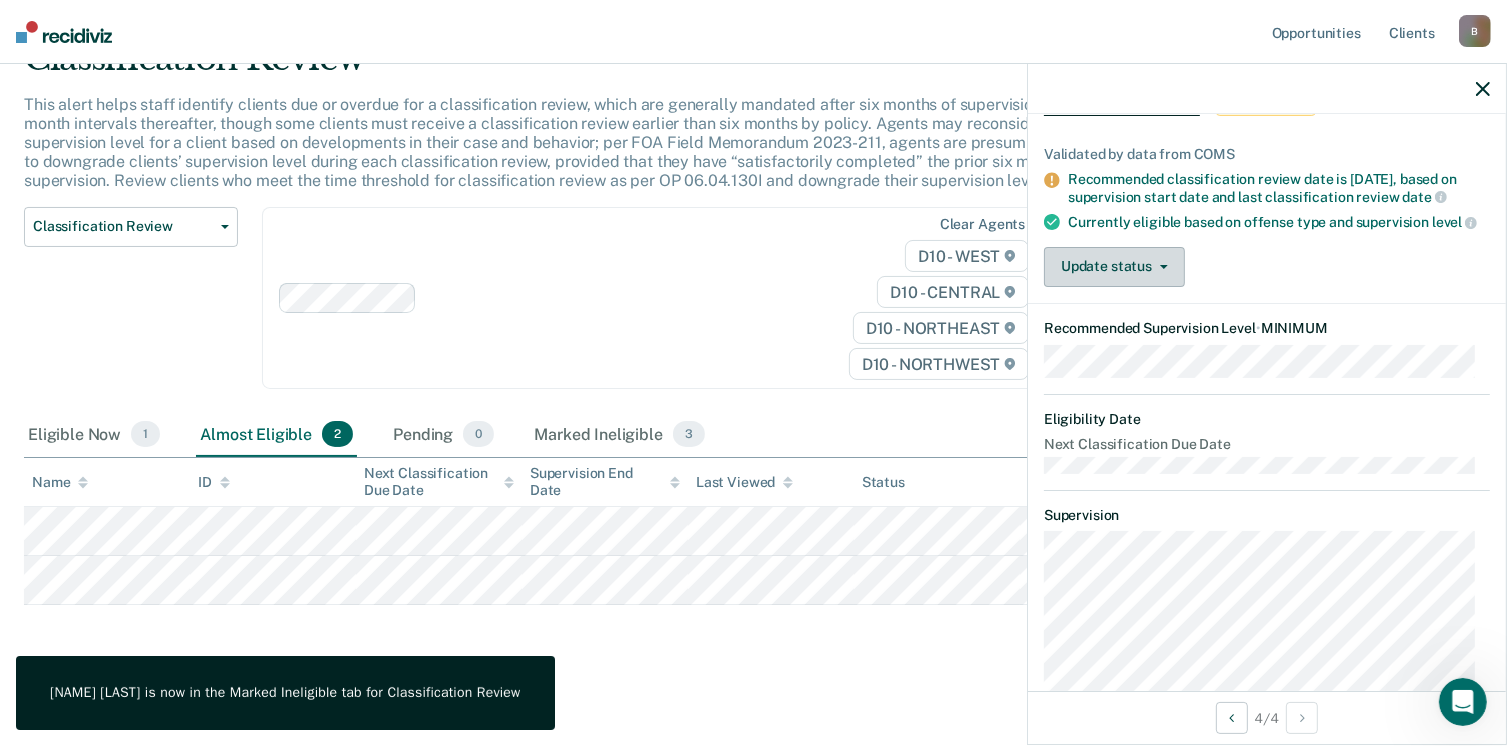 click on "Update status" at bounding box center [1114, 267] 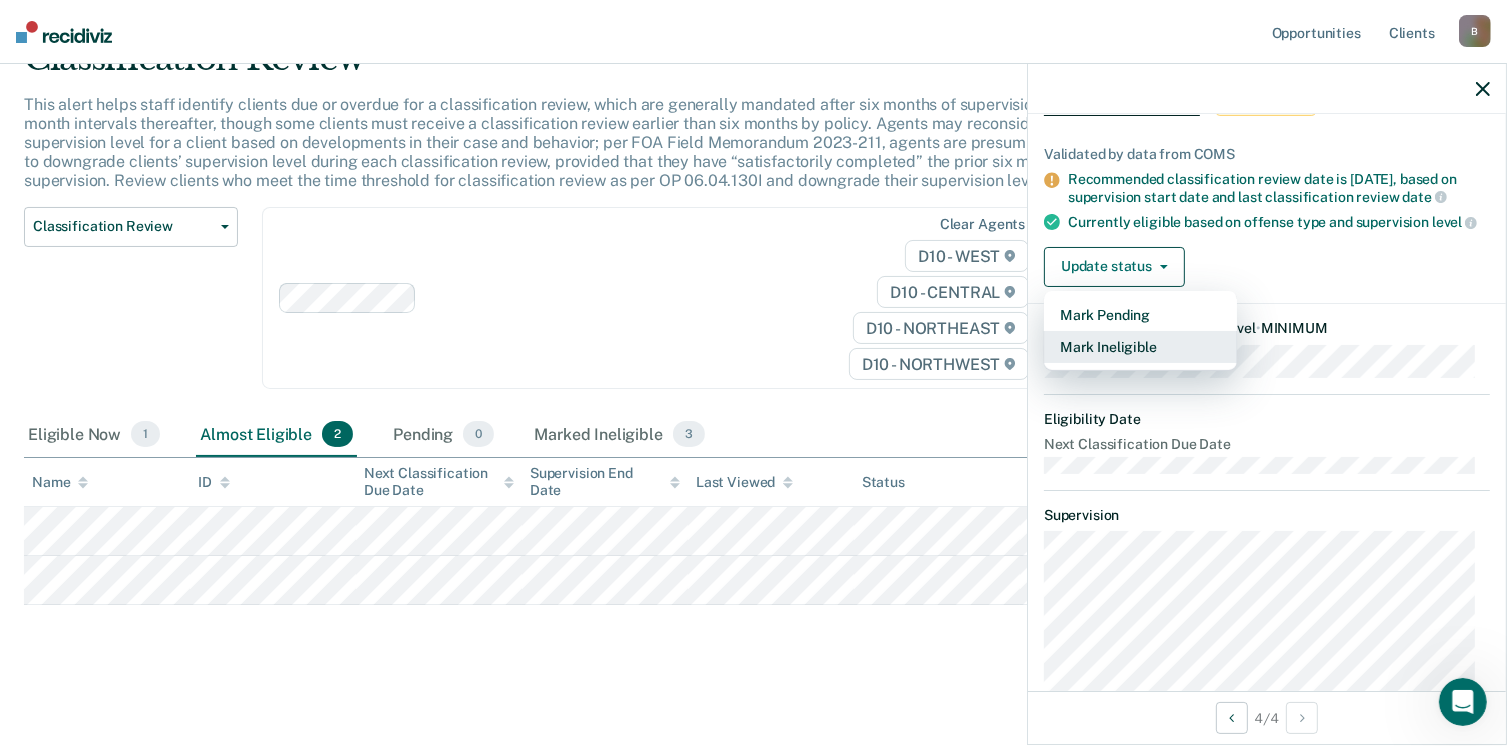 click on "Mark Ineligible" at bounding box center [1140, 347] 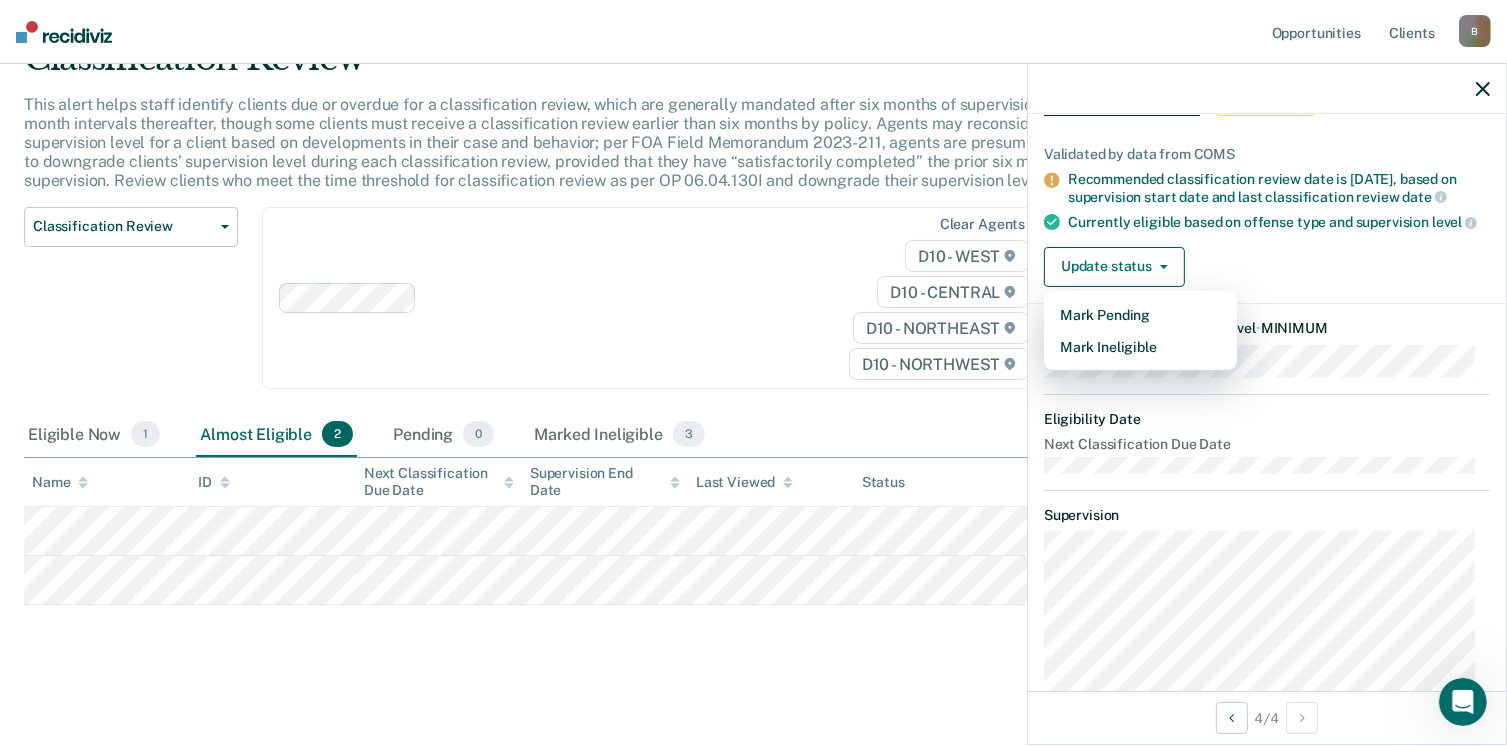 scroll, scrollTop: 0, scrollLeft: 0, axis: both 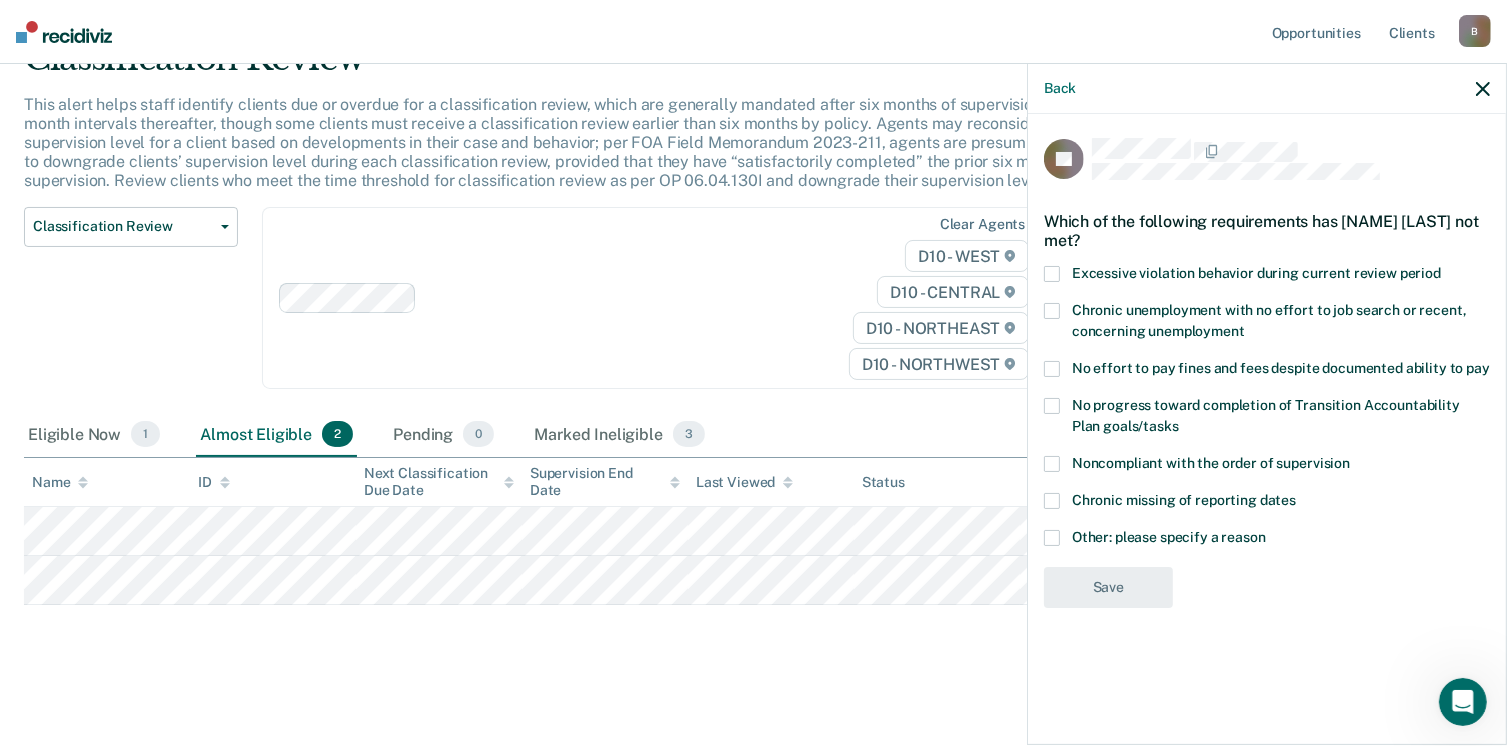 click at bounding box center [1052, 538] 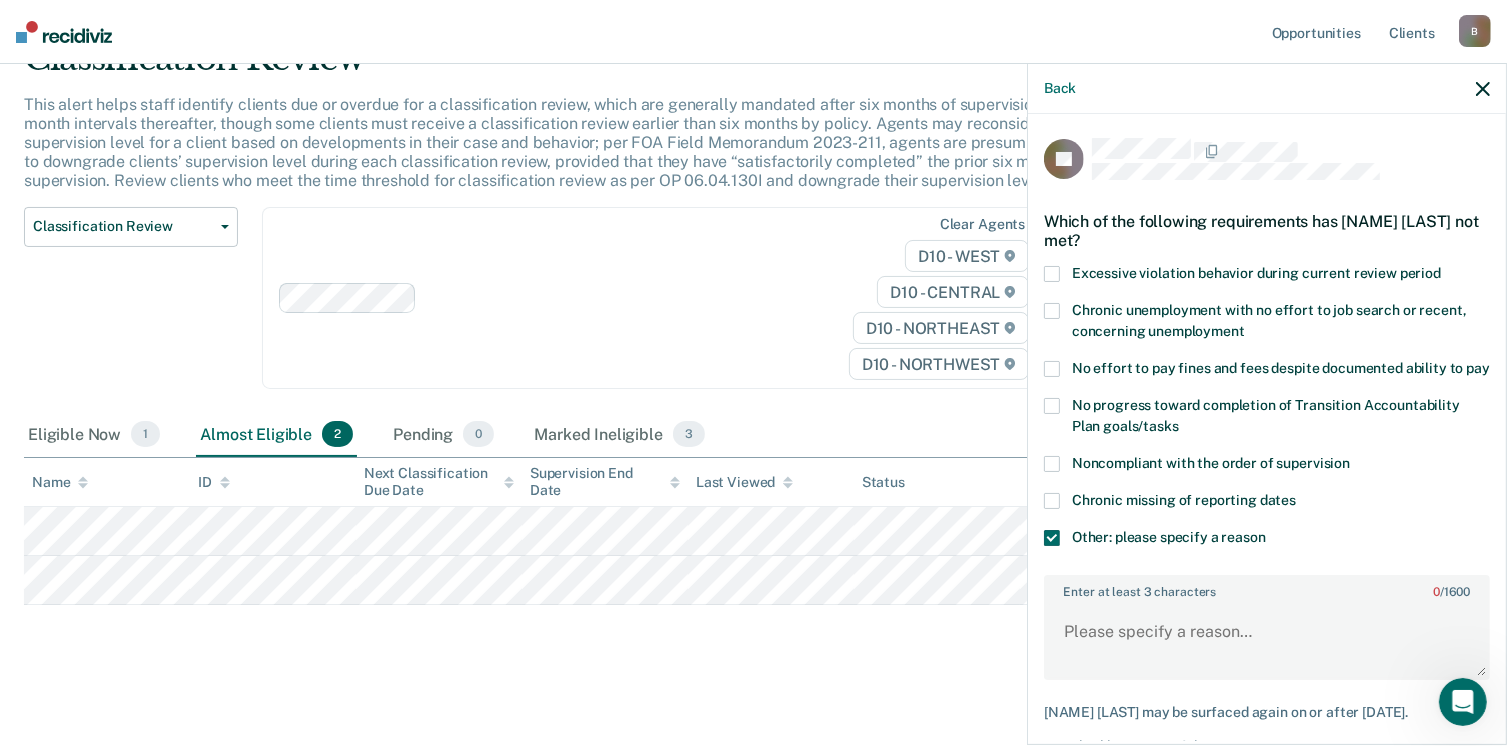 click on "Enter at least 3 characters 0  /  1600" at bounding box center [1267, 588] 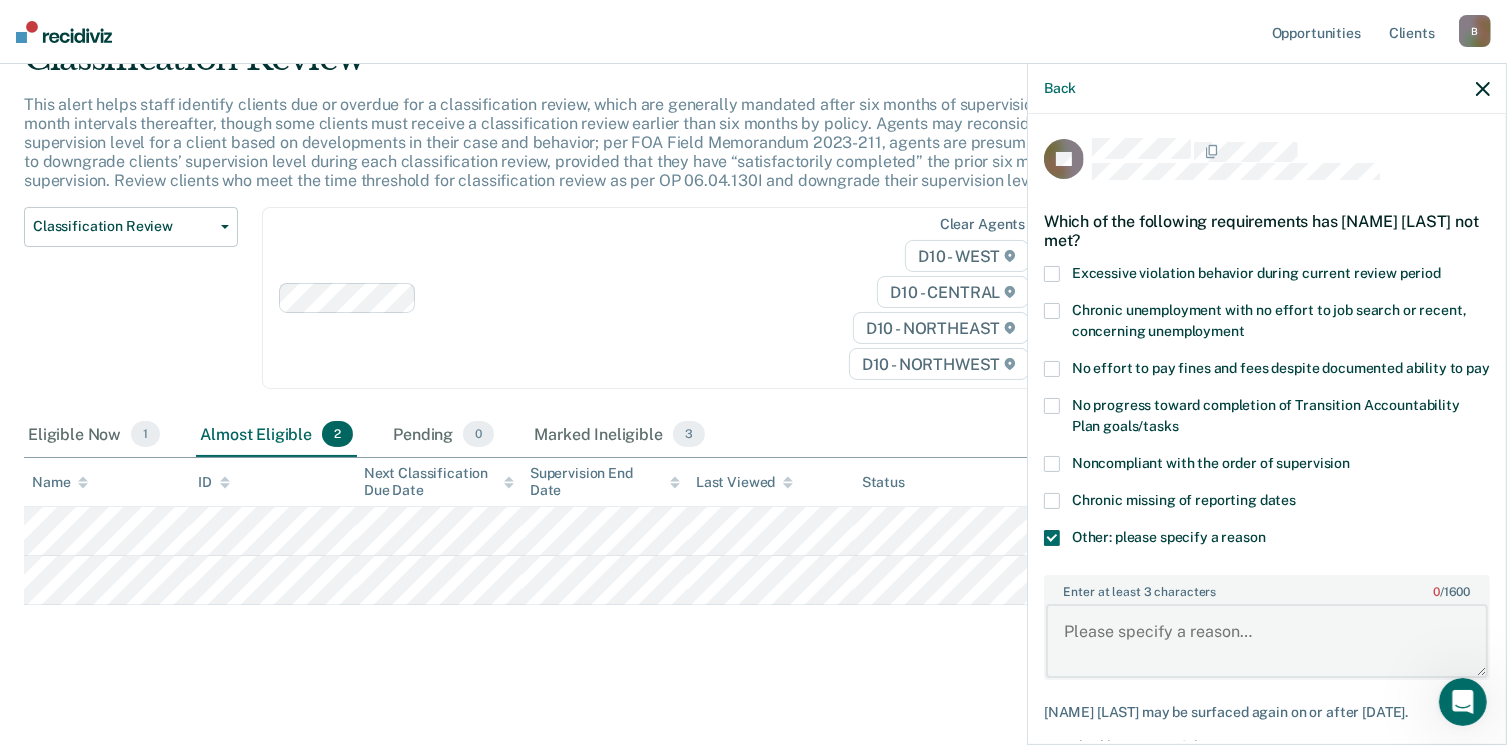 click on "Enter at least 3 characters 0  /  1600" at bounding box center (1267, 641) 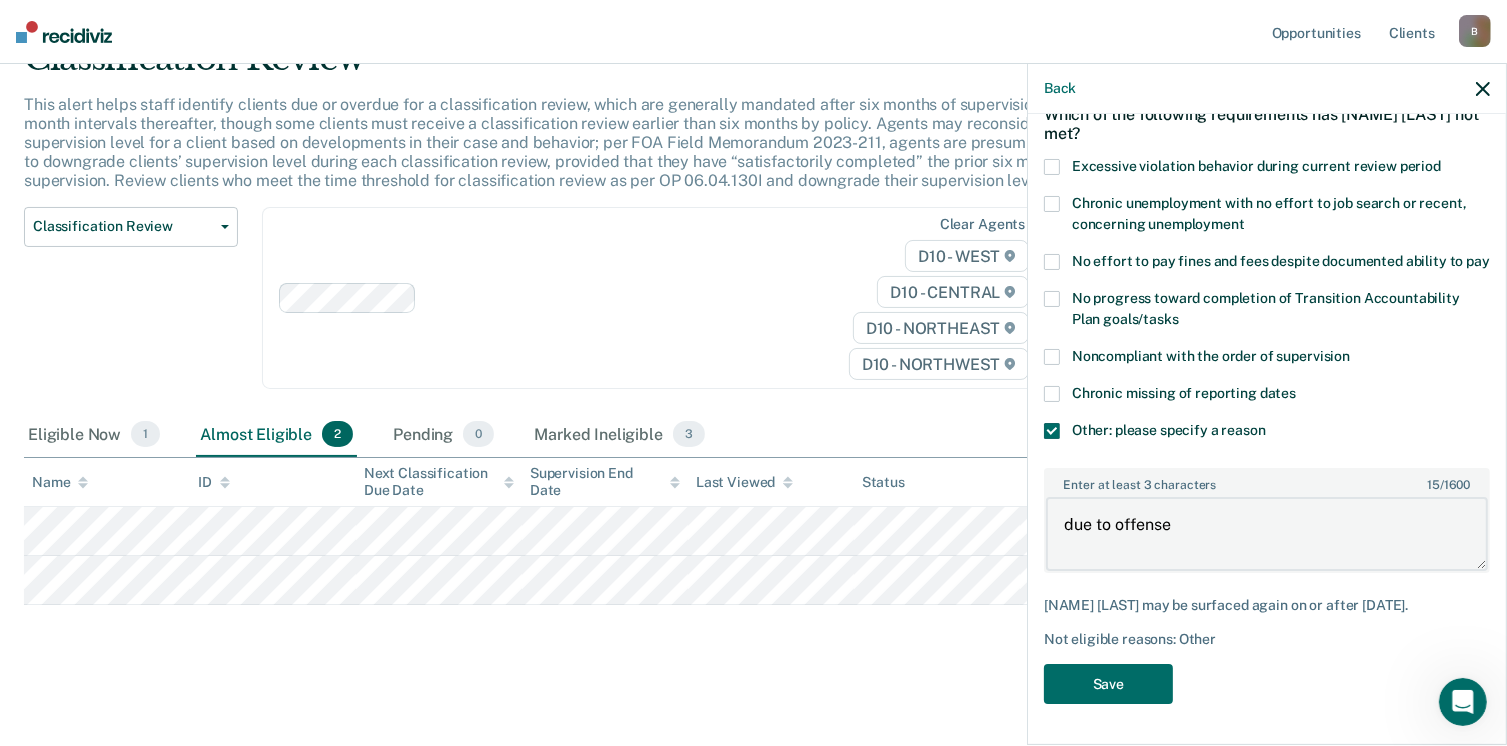 scroll, scrollTop: 123, scrollLeft: 0, axis: vertical 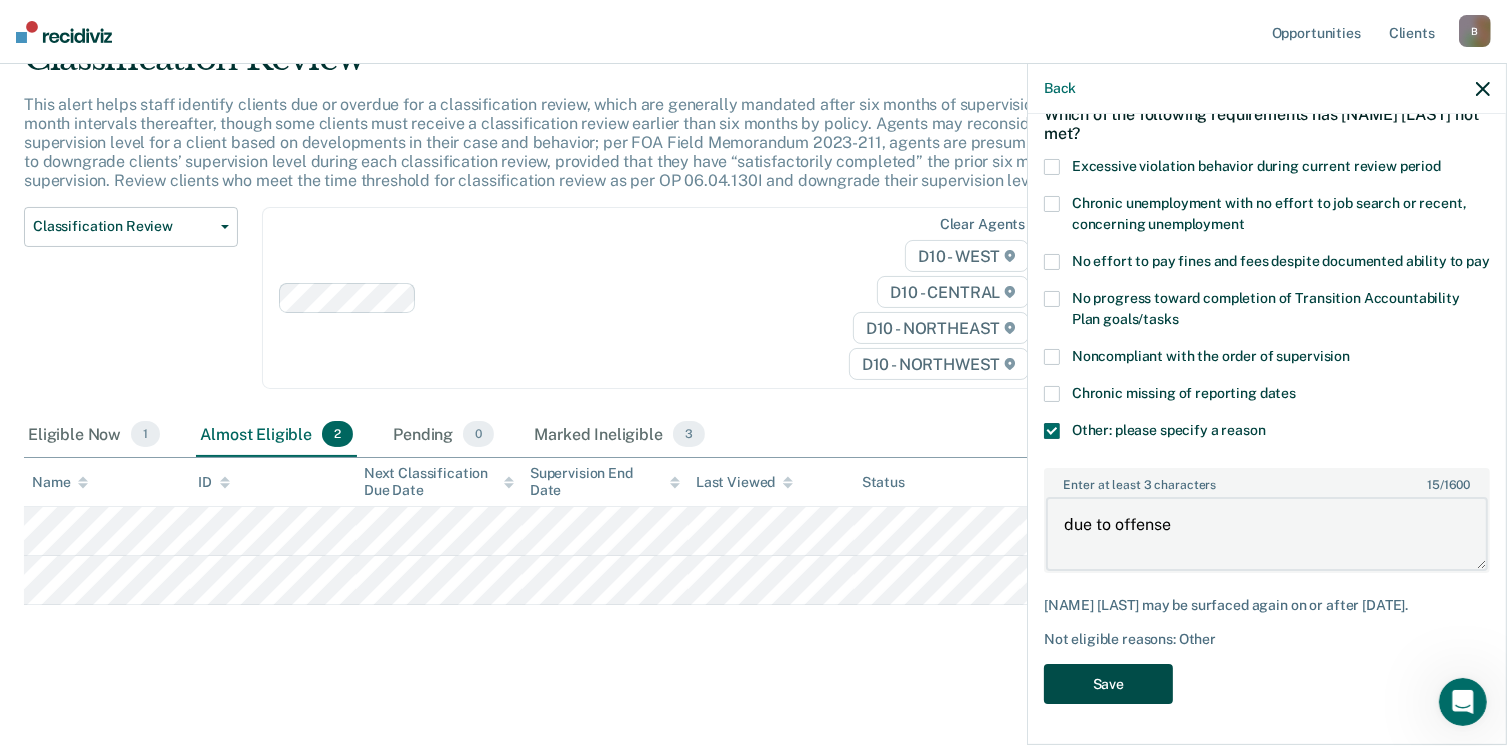 type on "due to offense" 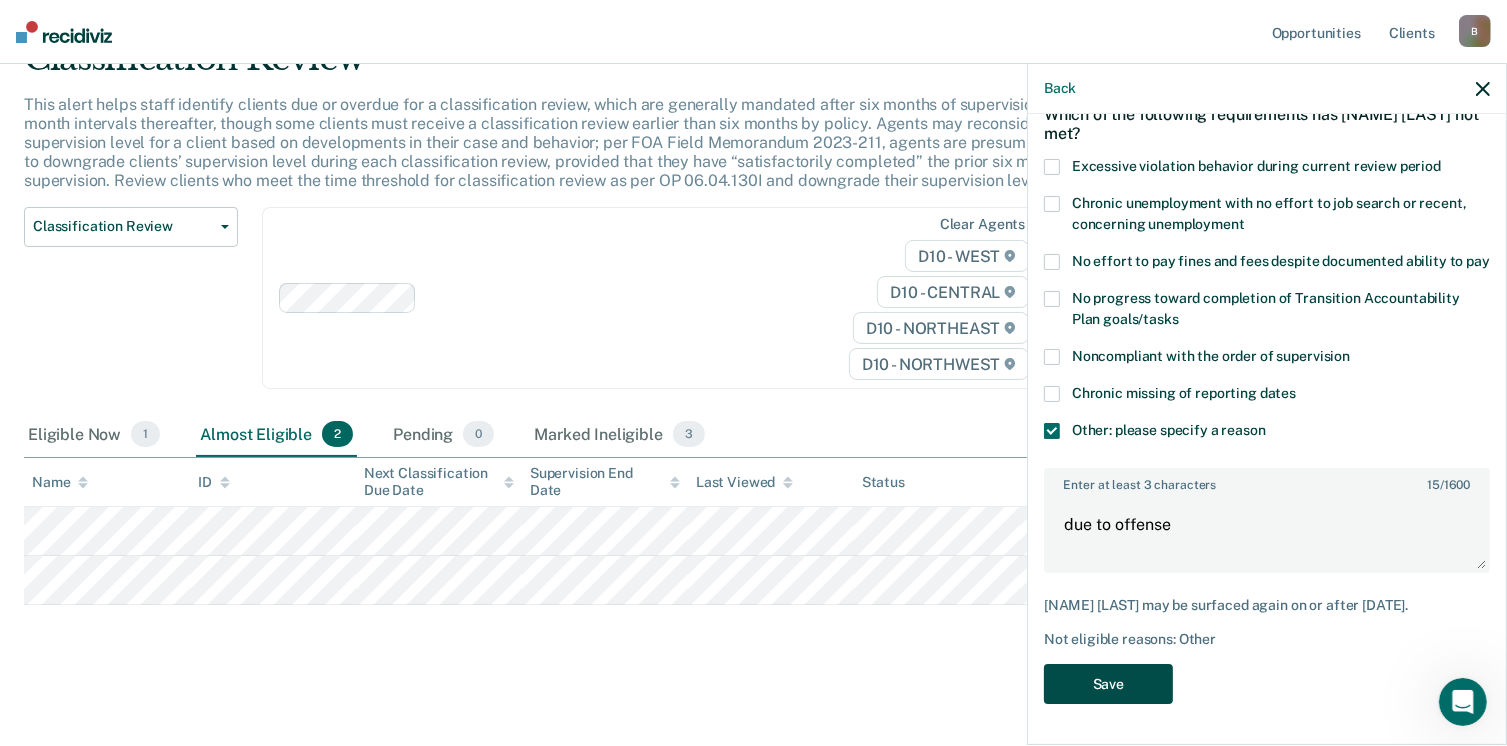scroll, scrollTop: 52, scrollLeft: 0, axis: vertical 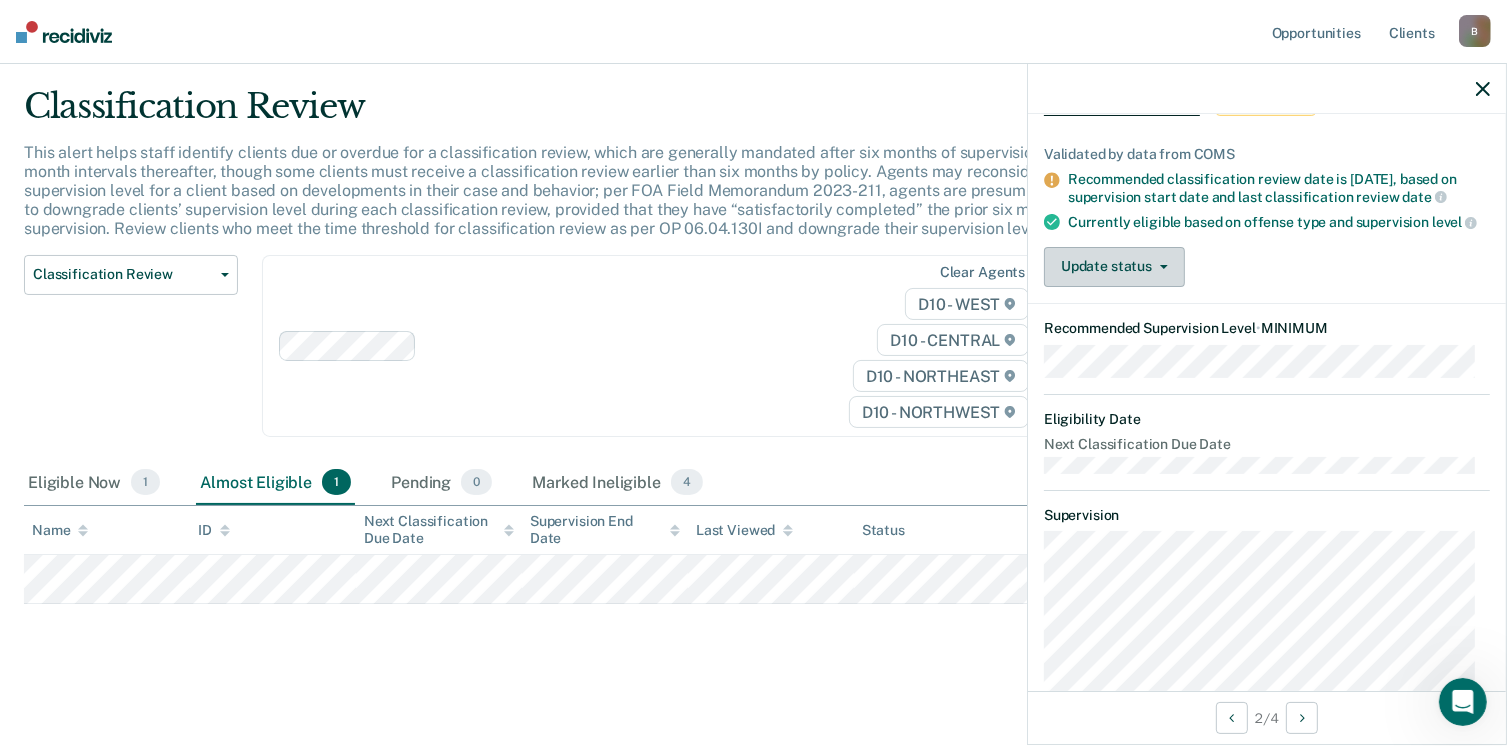 click on "Update status" at bounding box center (1114, 267) 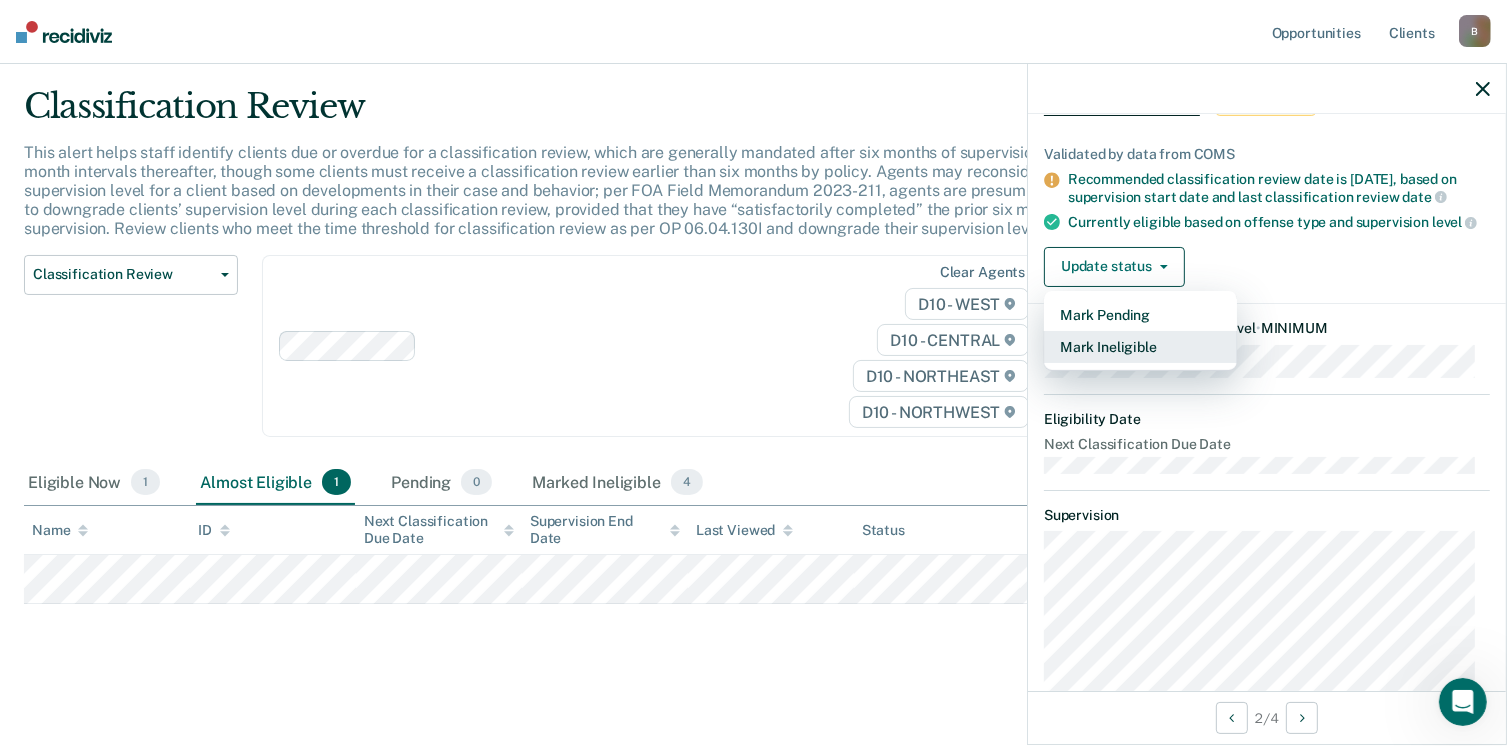 click on "Mark Ineligible" at bounding box center [1140, 347] 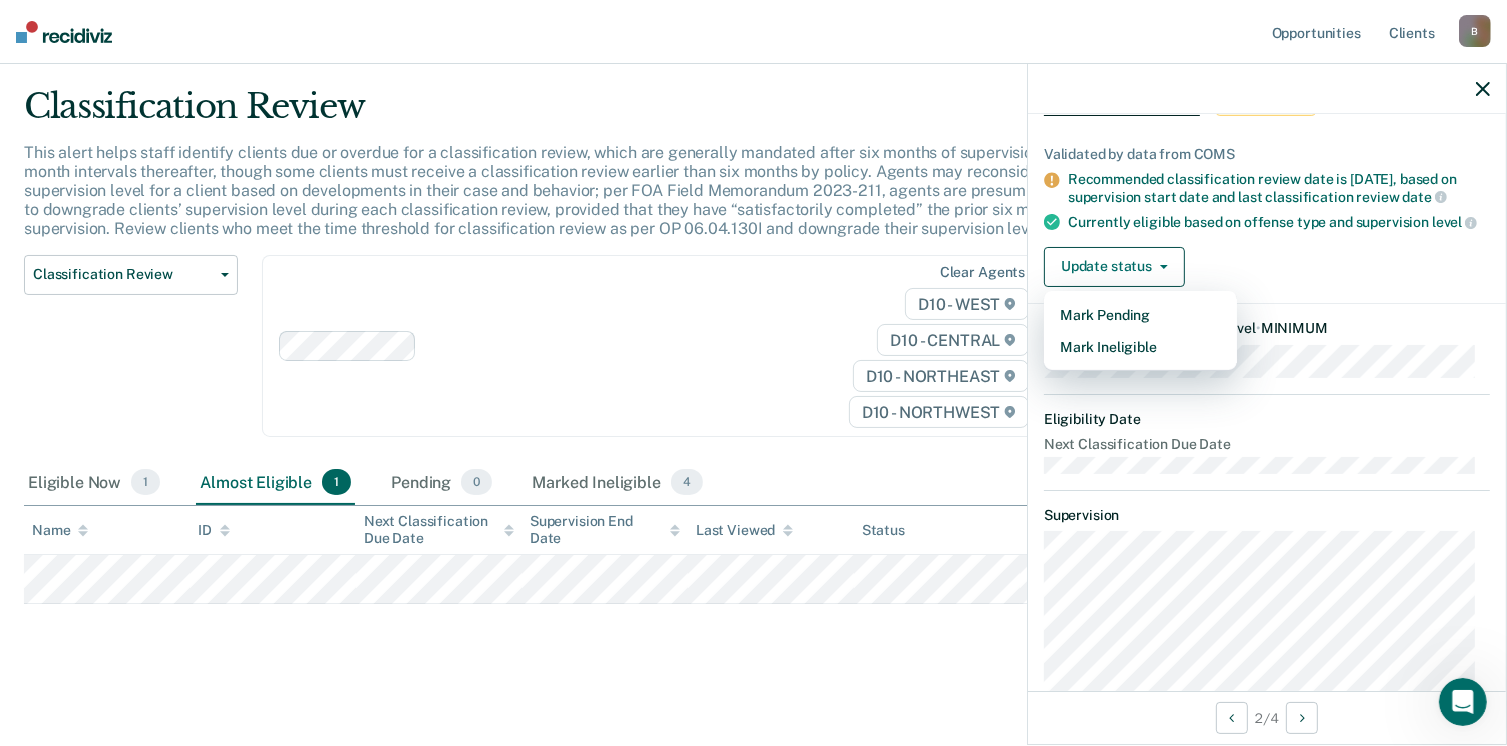 scroll, scrollTop: 0, scrollLeft: 0, axis: both 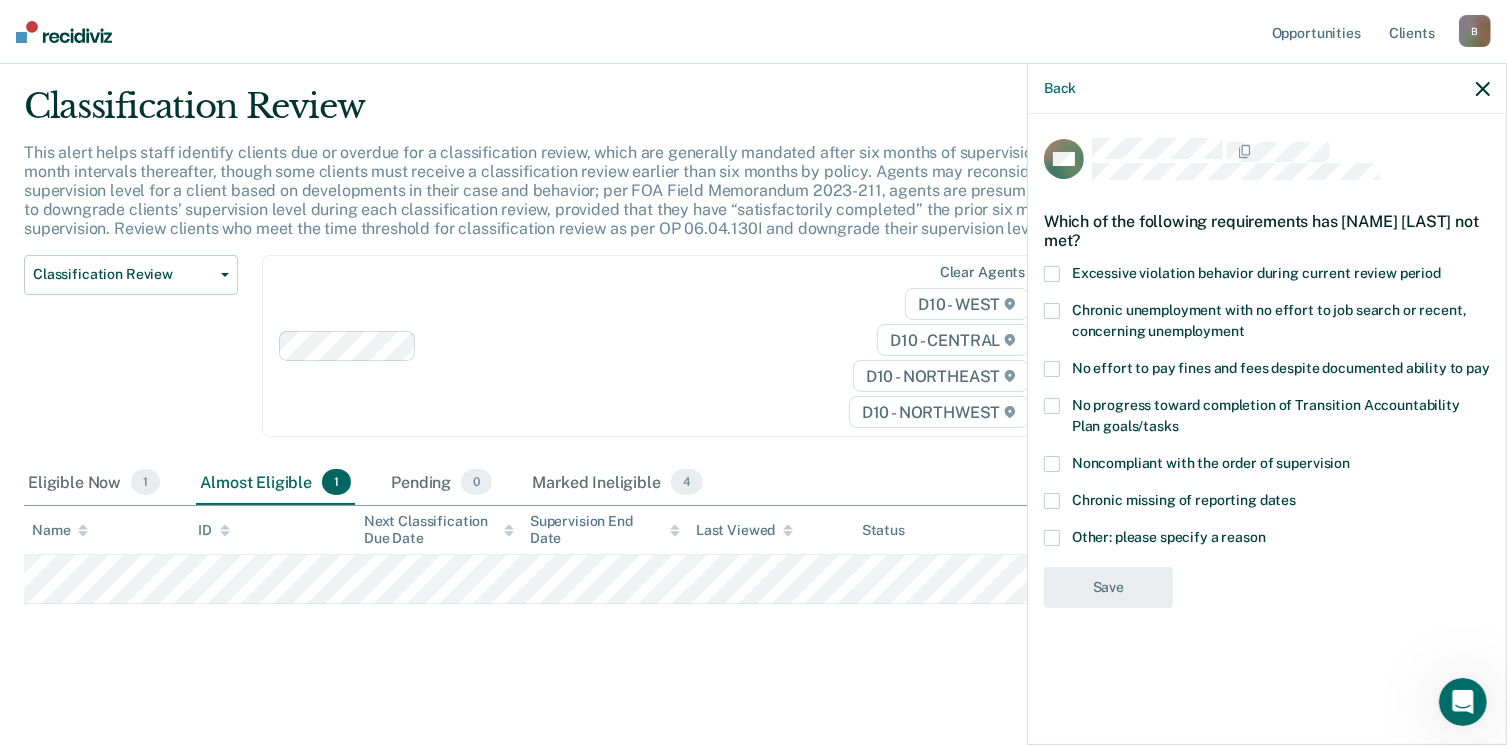 click at bounding box center [1052, 538] 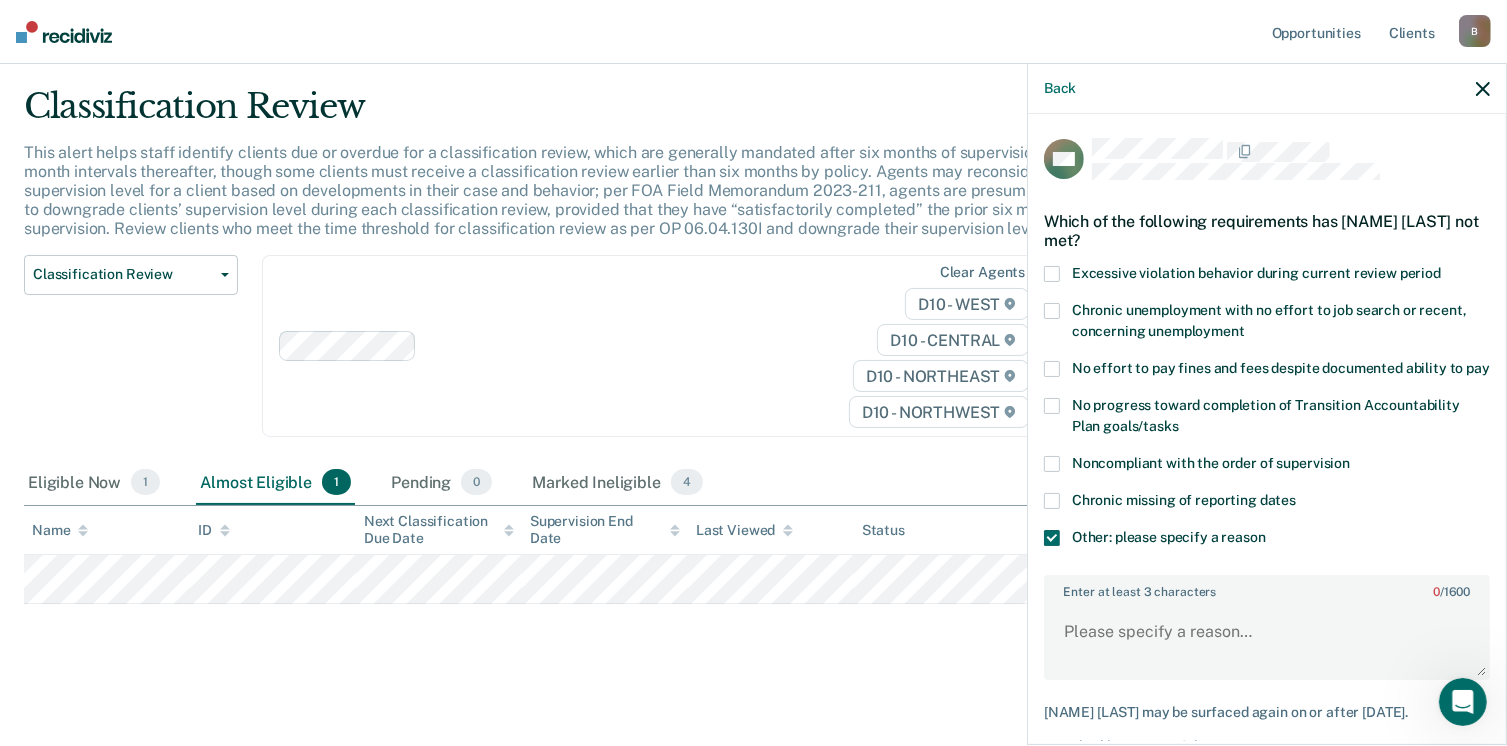 click on "Enter at least 3 characters 0  /  1600" at bounding box center [1267, 588] 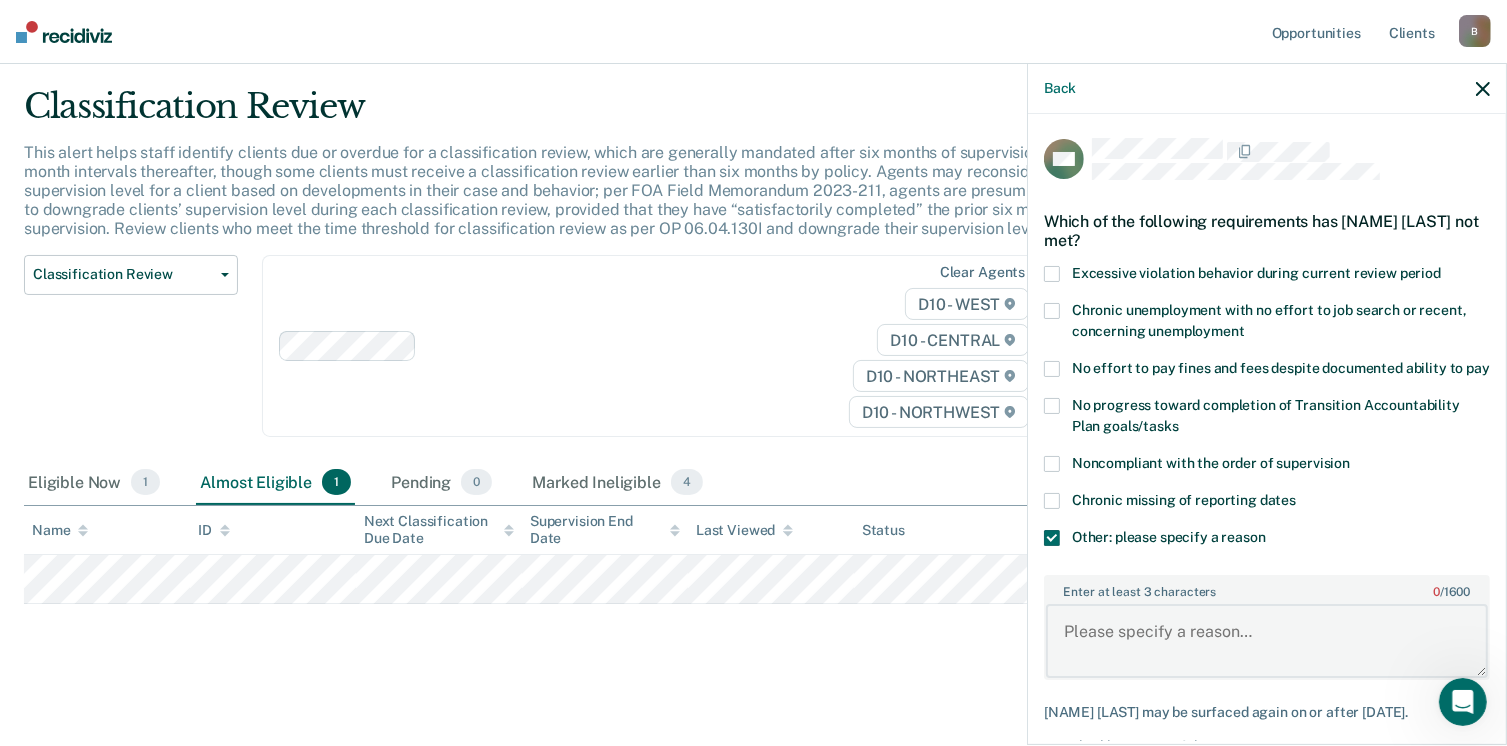 click on "Enter at least 3 characters 0  /  1600" at bounding box center (1267, 641) 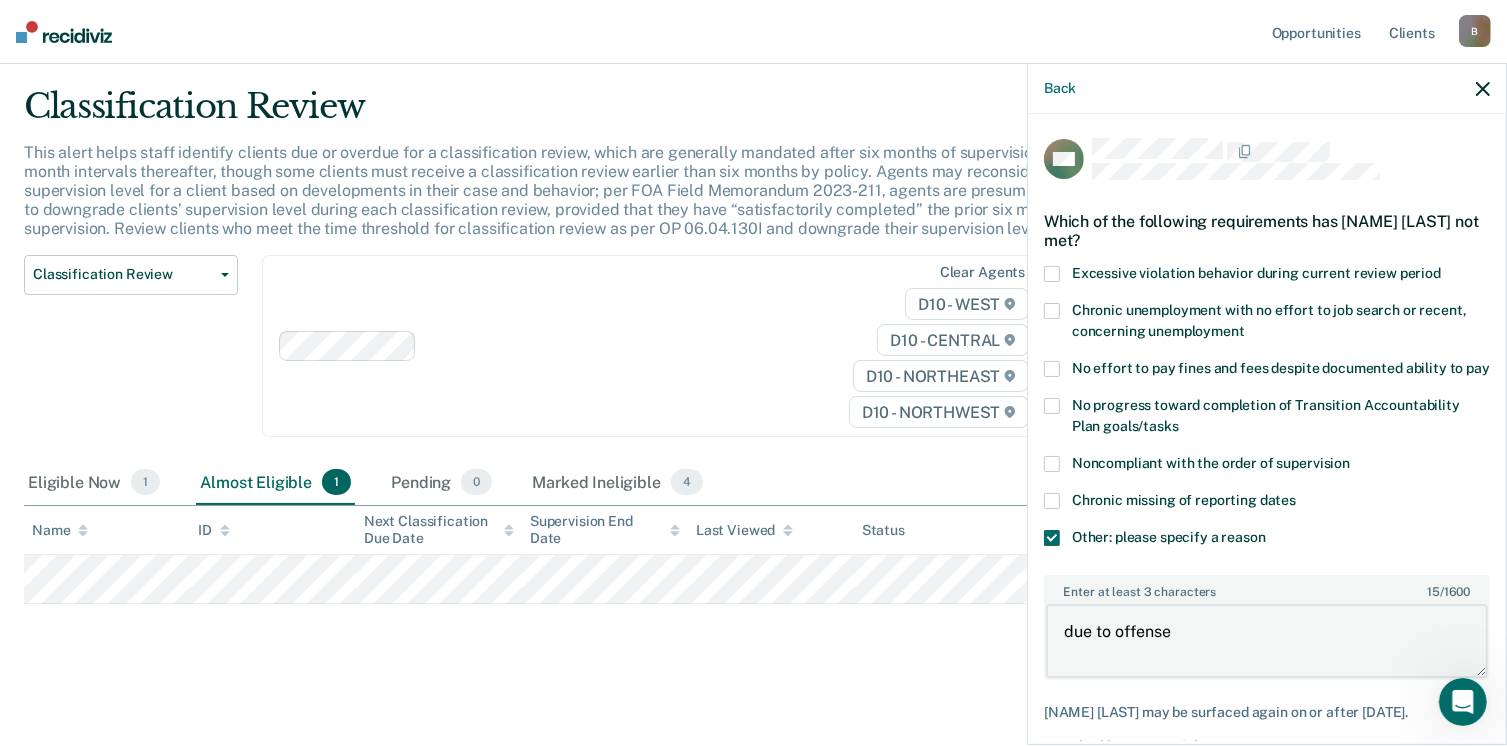 scroll, scrollTop: 140, scrollLeft: 0, axis: vertical 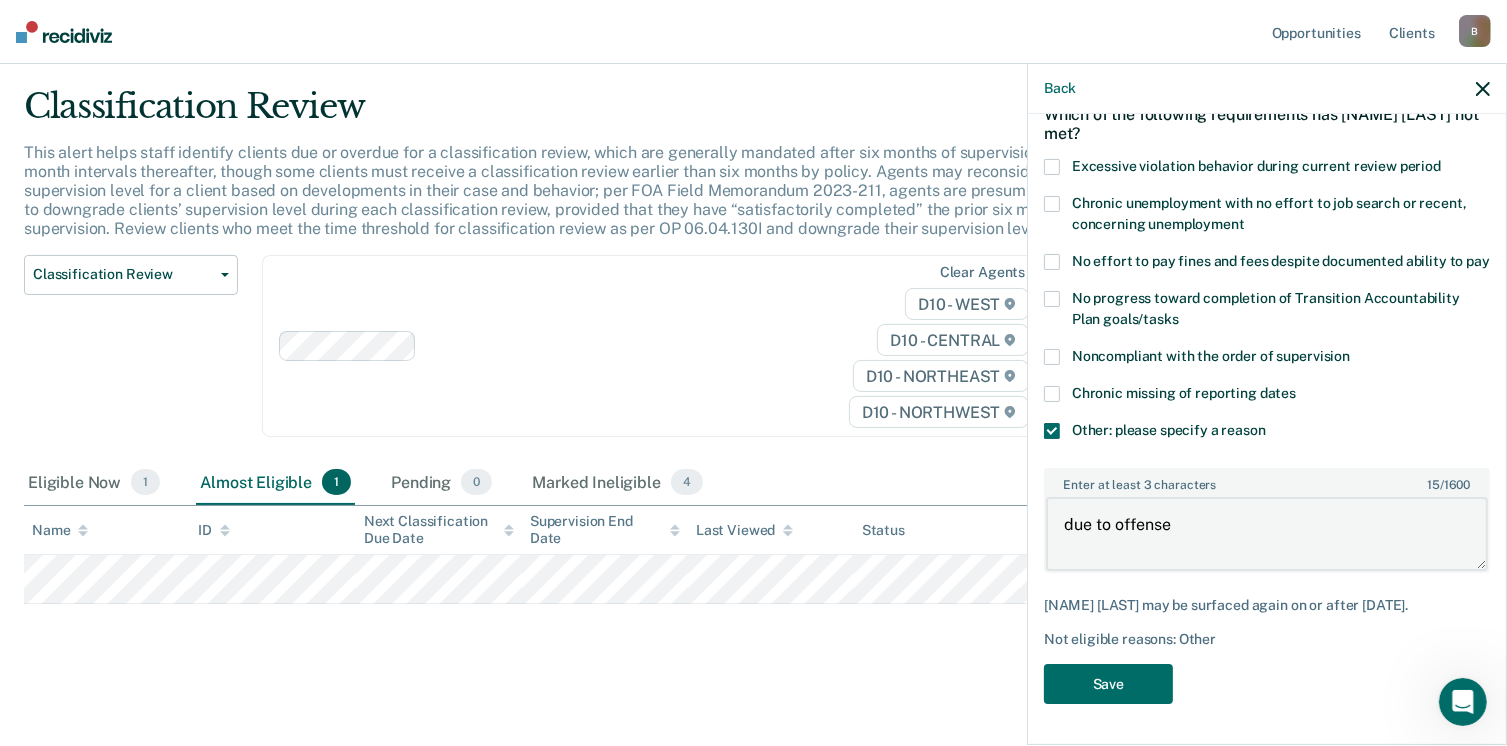 type on "due to offense" 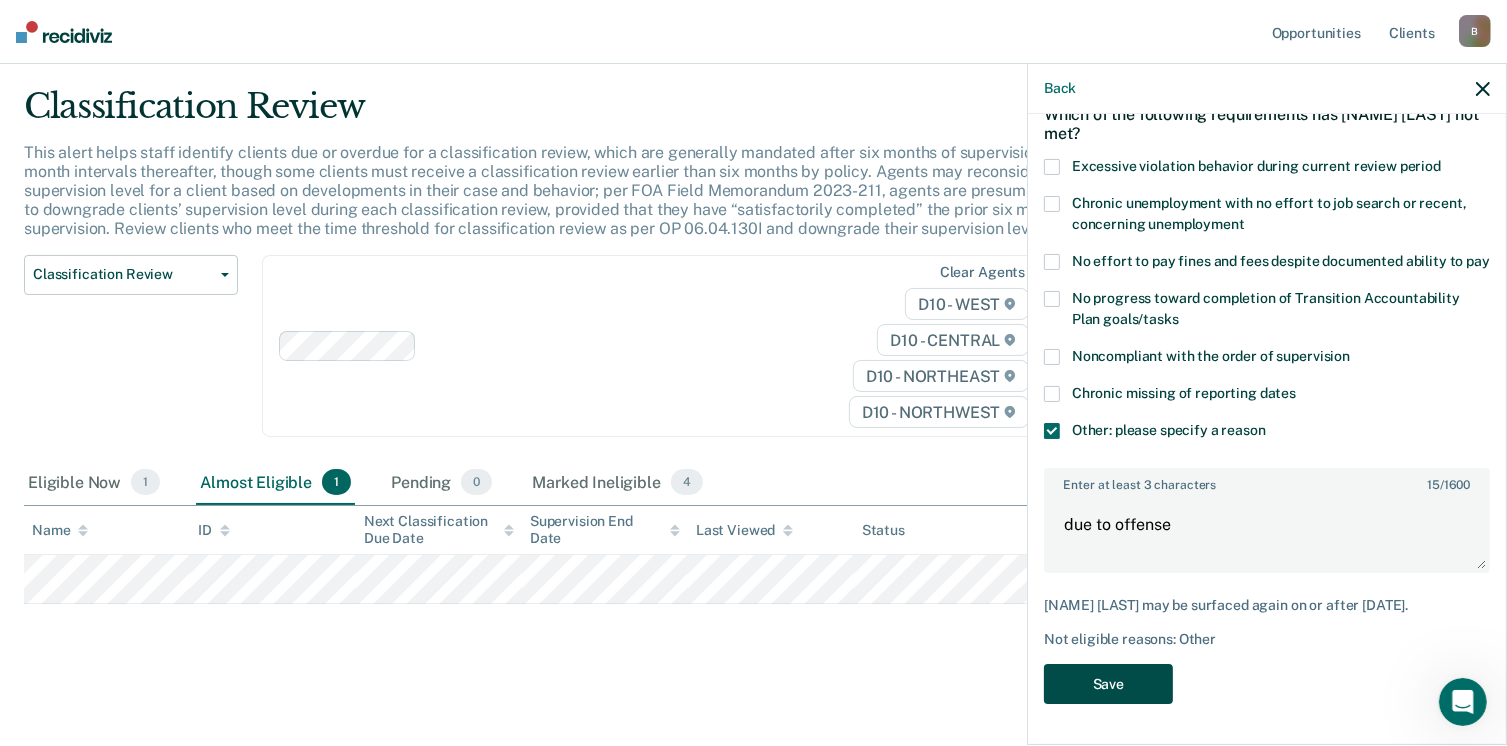 click on "Save" at bounding box center (1108, 684) 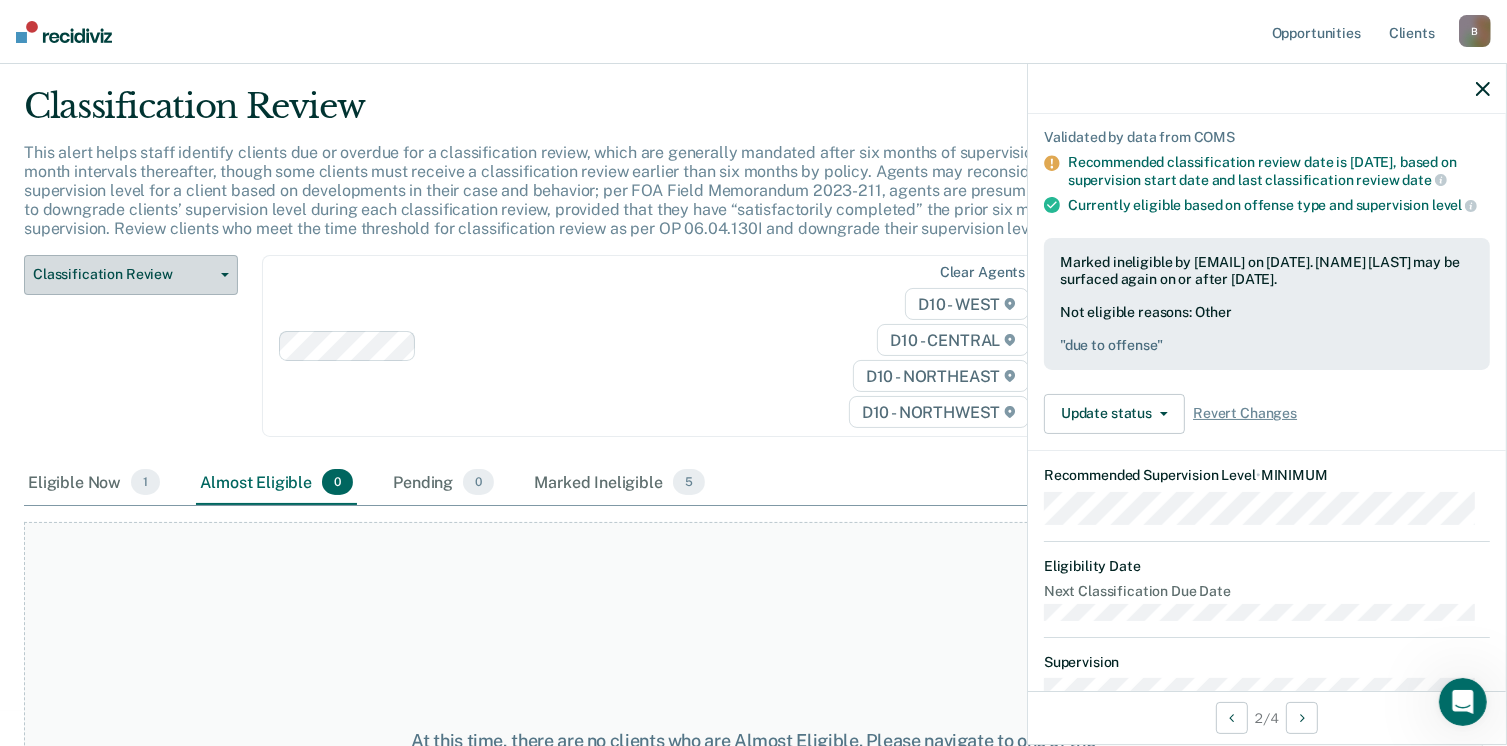 click on "Classification Review" at bounding box center (131, 275) 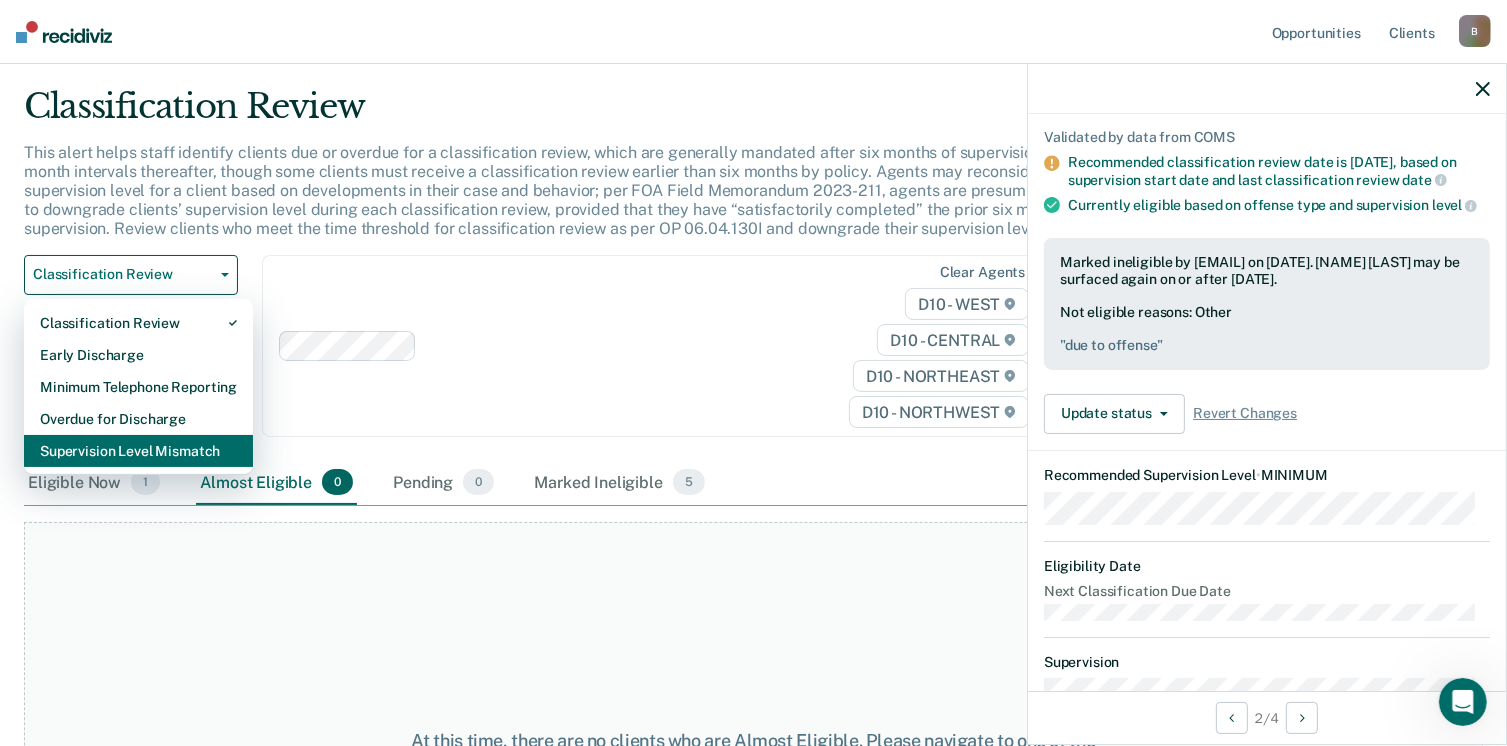click on "Supervision Level Mismatch" at bounding box center [138, 451] 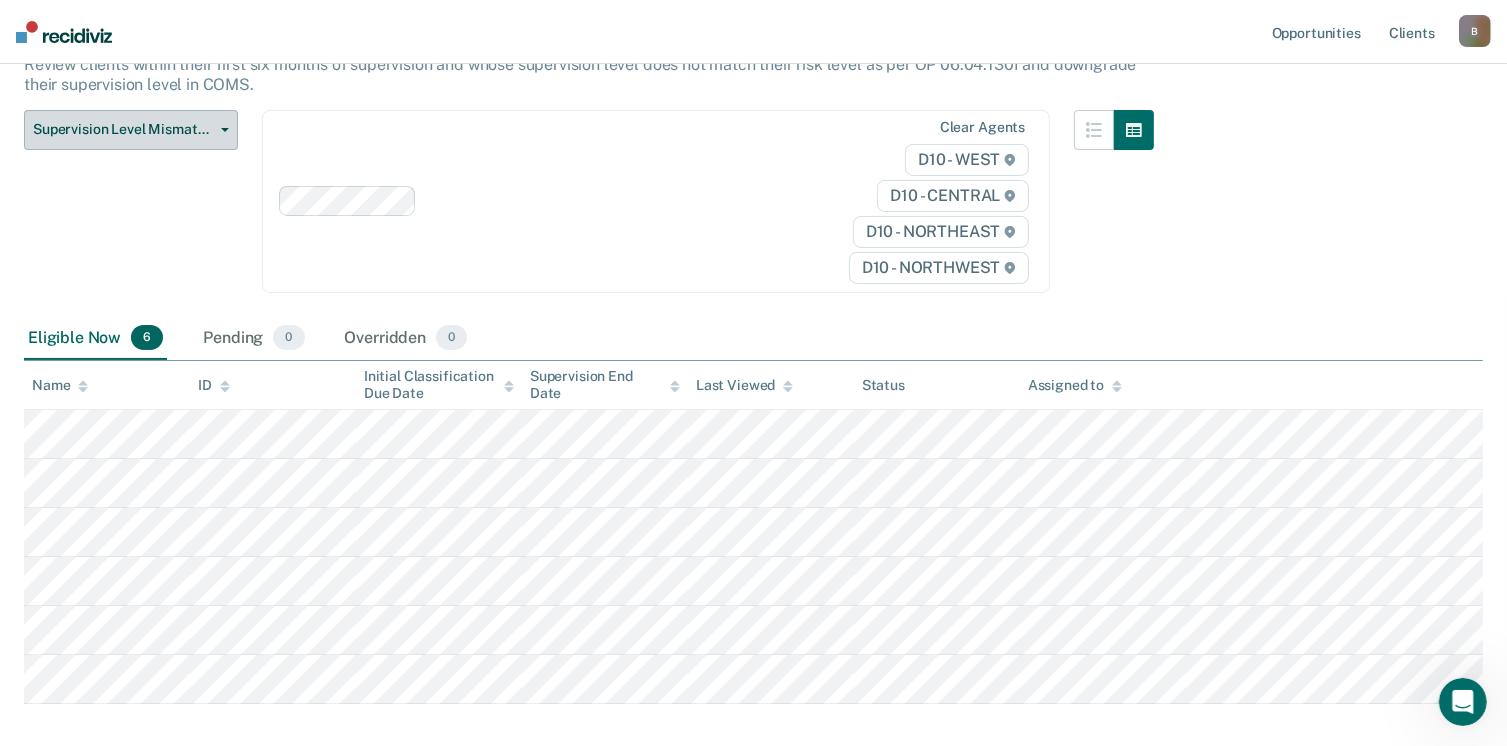 scroll, scrollTop: 316, scrollLeft: 0, axis: vertical 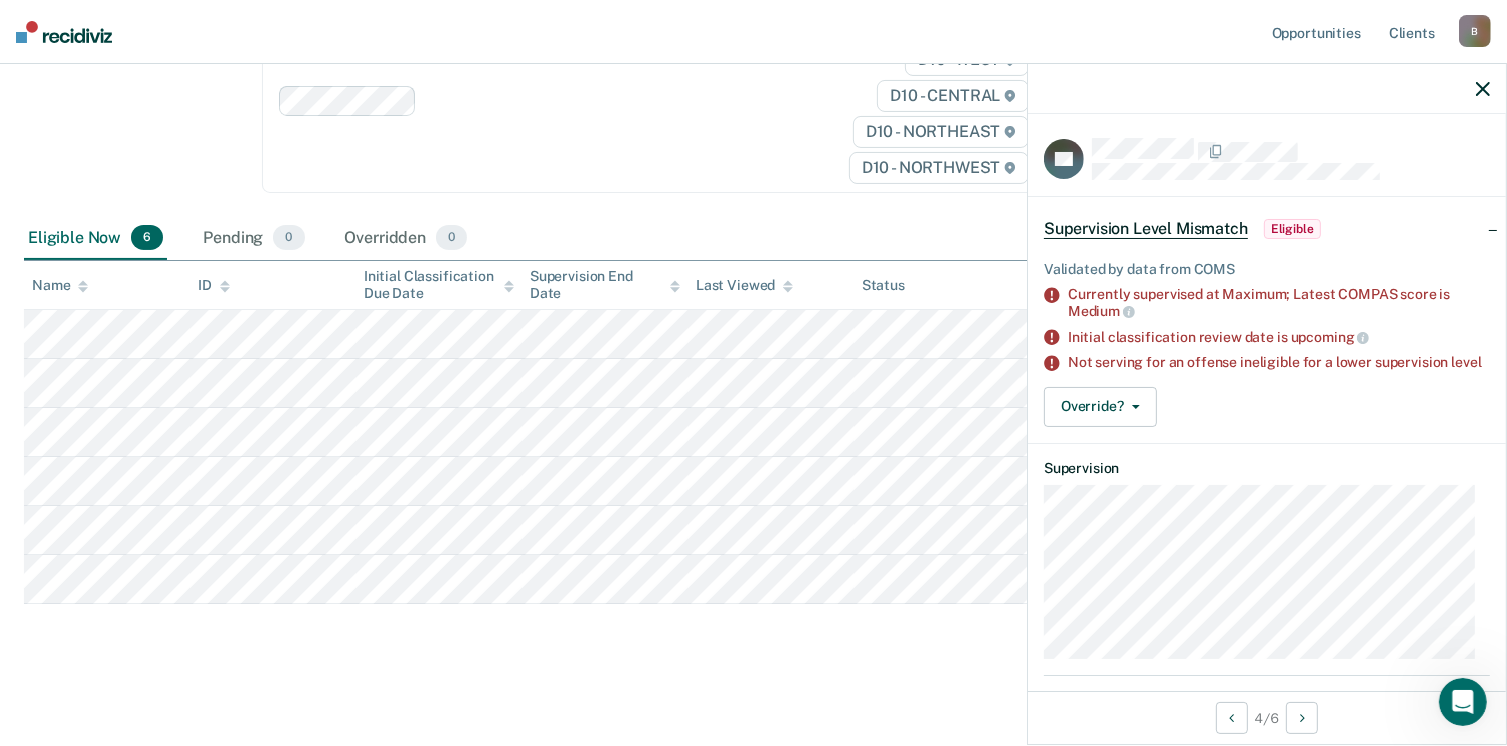 click on "Not serving for an offense ineligible for a lower supervision   level" at bounding box center (1279, 362) 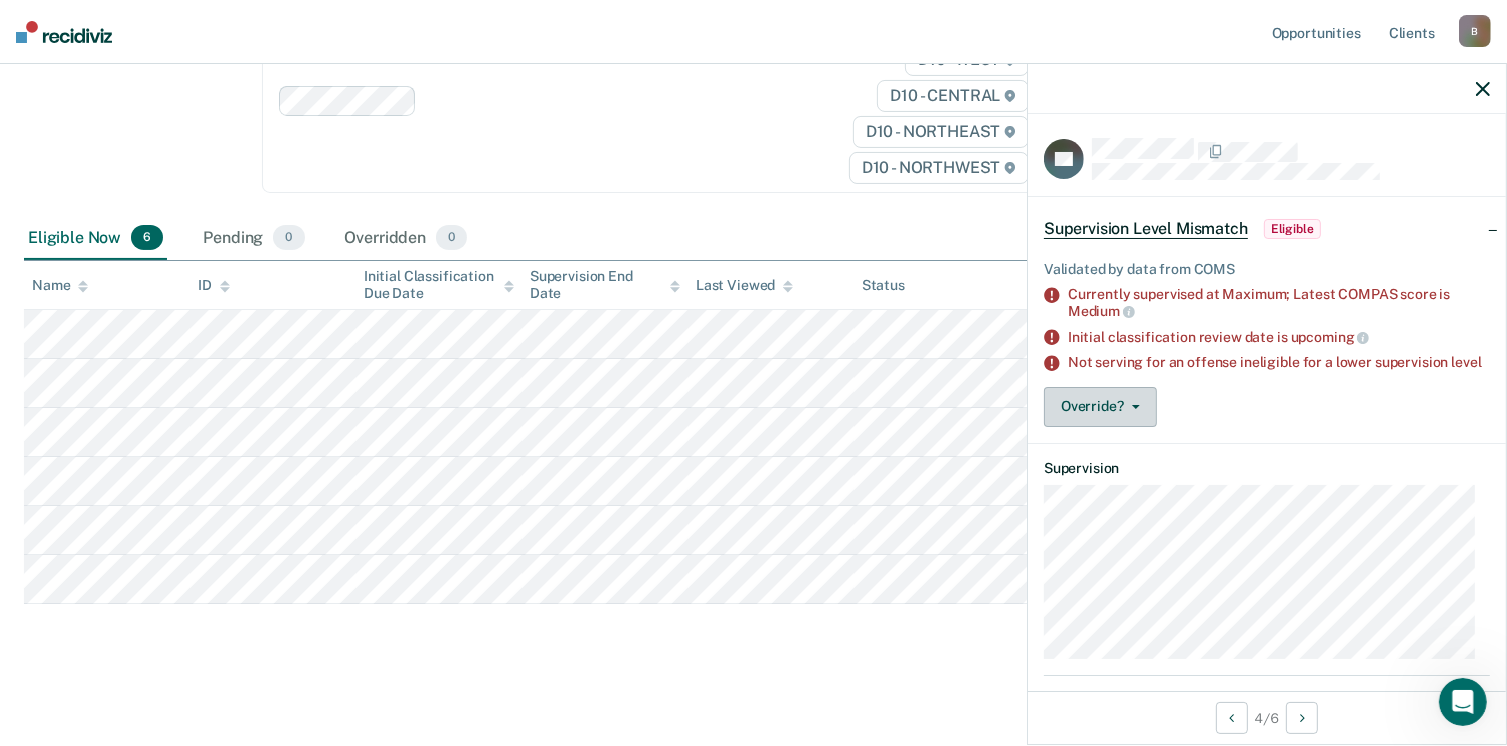 click on "Override?" at bounding box center [1100, 407] 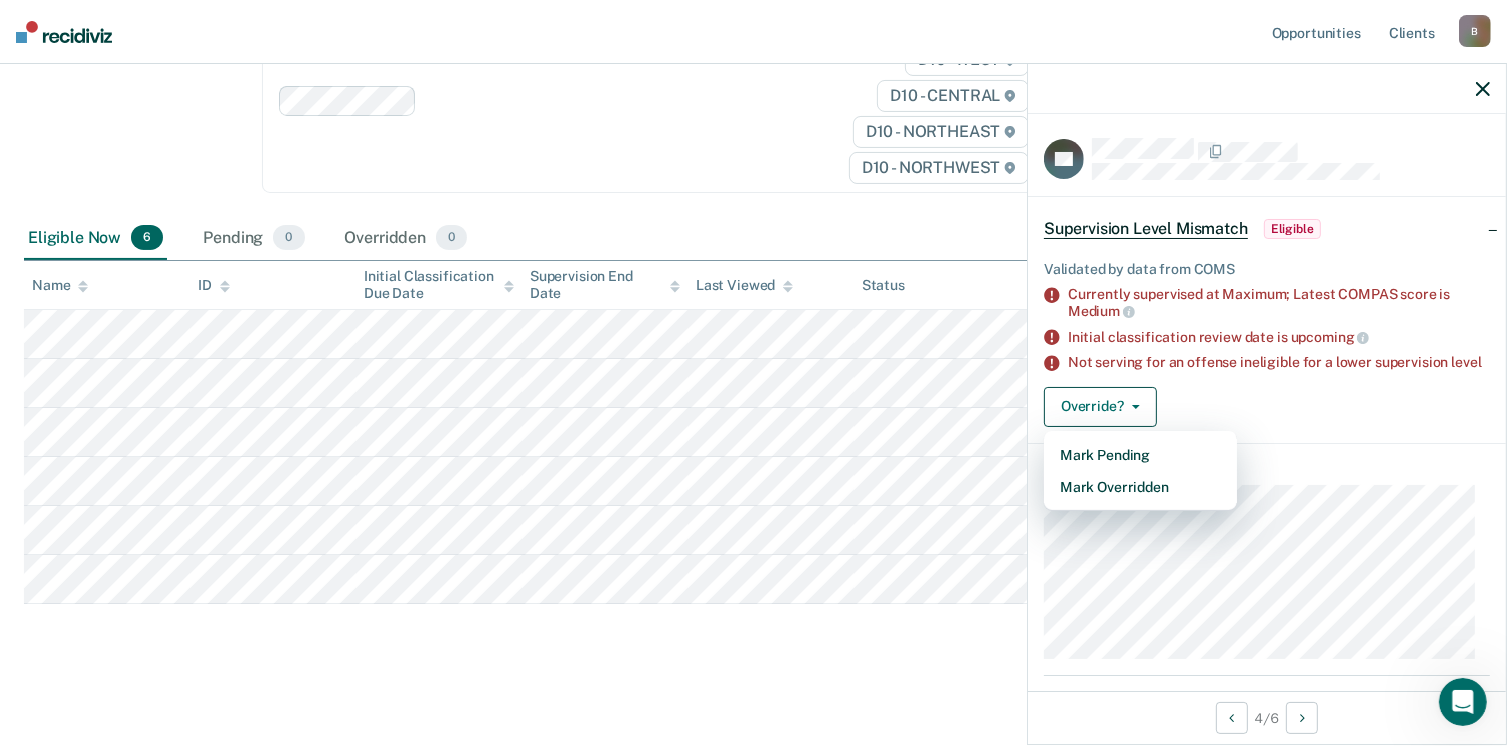click on "Not serving for an offense ineligible for a lower supervision   level" at bounding box center (1279, 362) 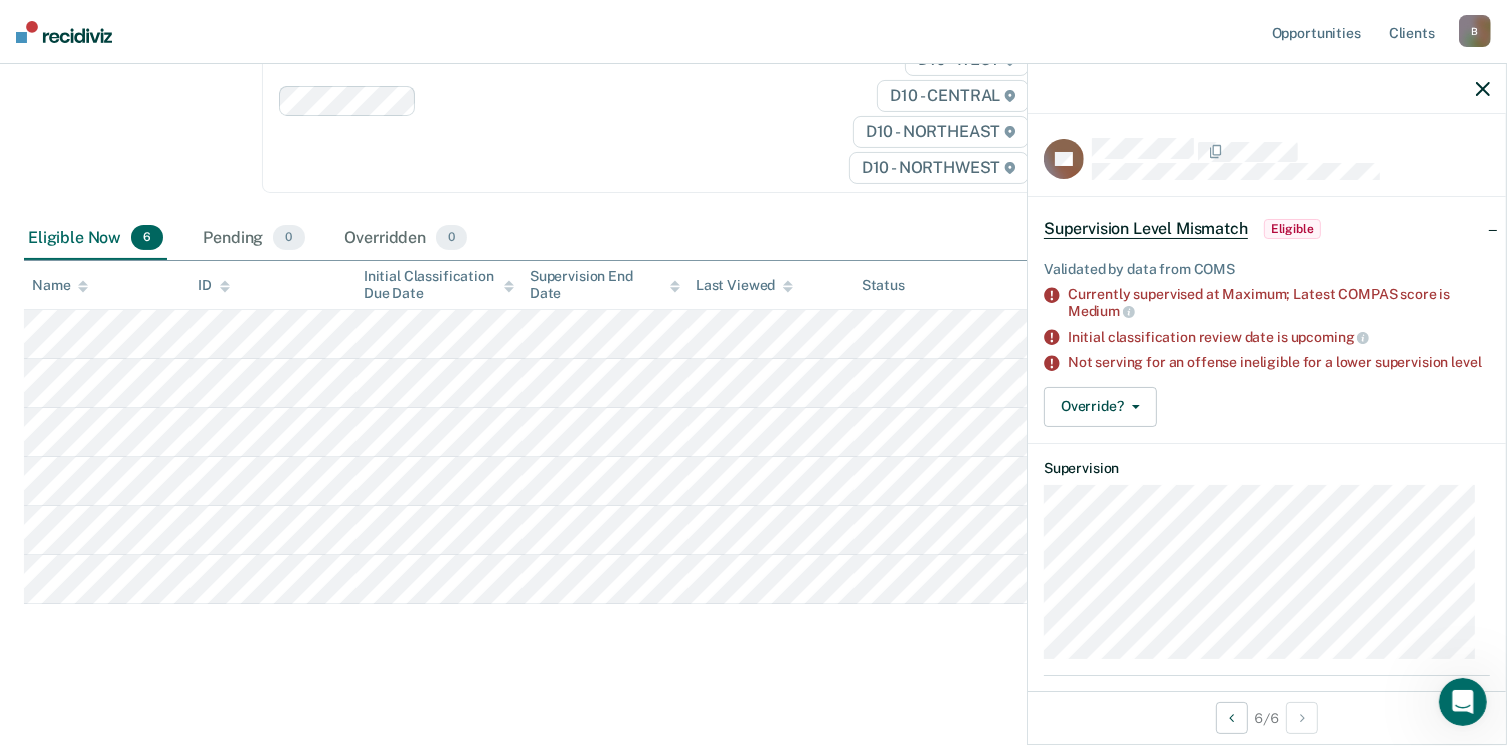 click on "Not serving for an offense ineligible for a lower supervision   level" at bounding box center [1279, 362] 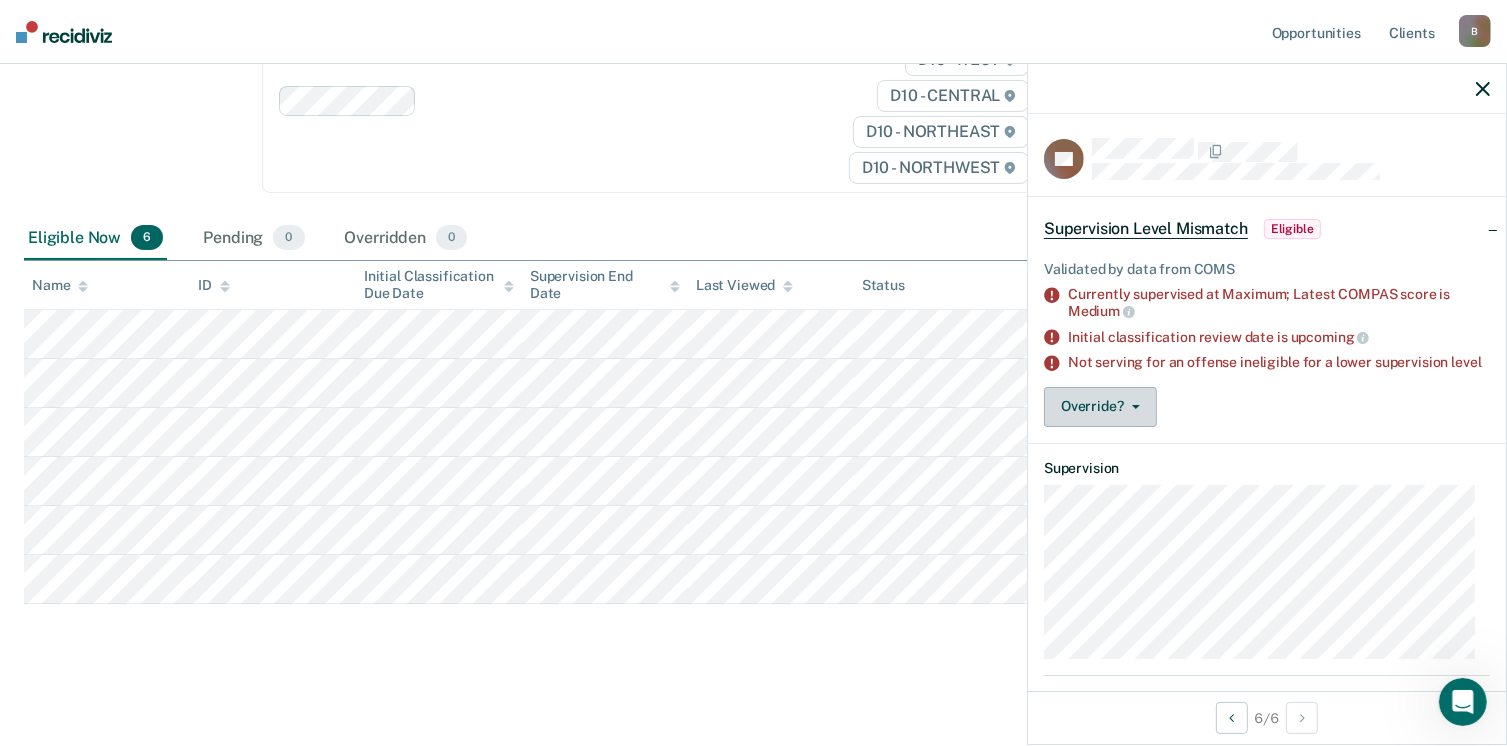 click on "Override?" at bounding box center [1100, 407] 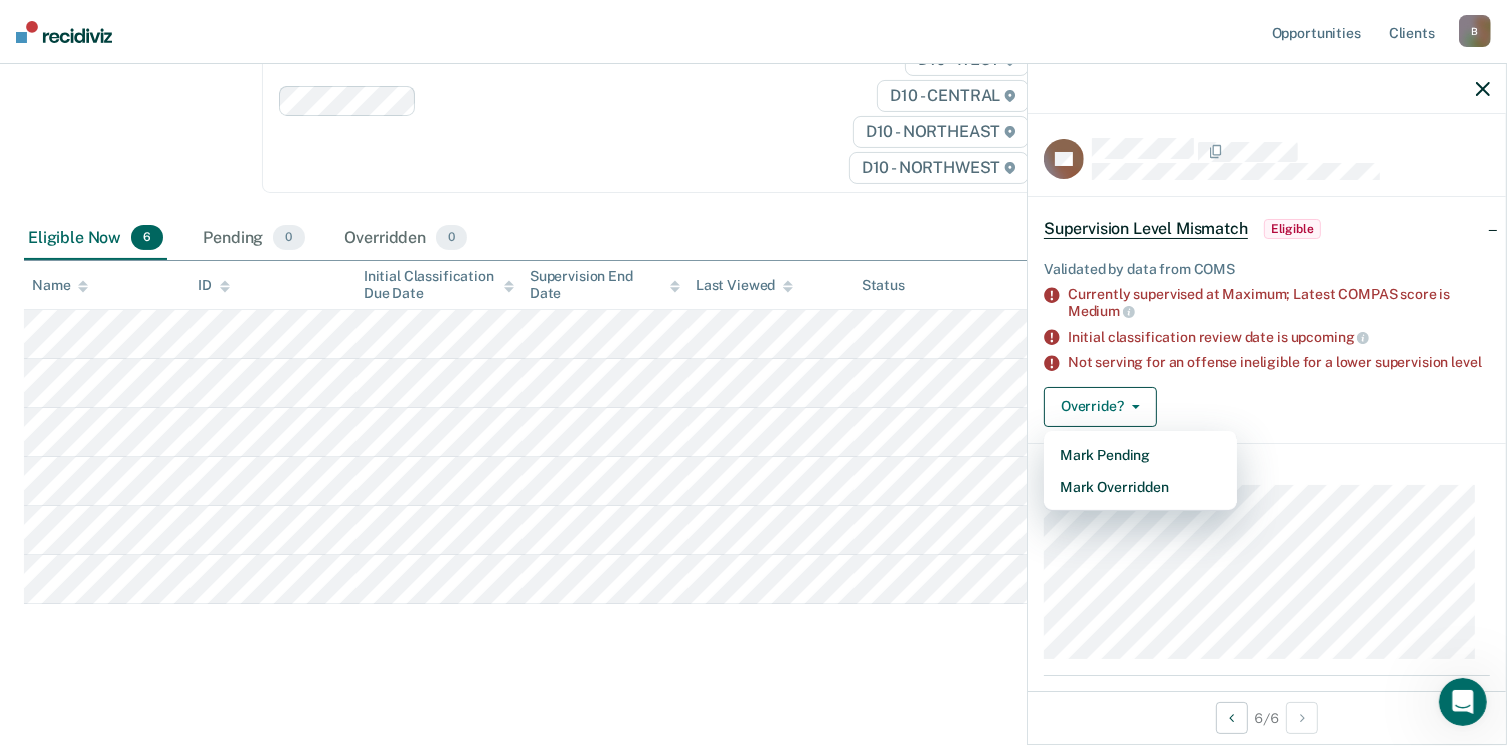 click on "Eligible Now 6" at bounding box center [95, 239] 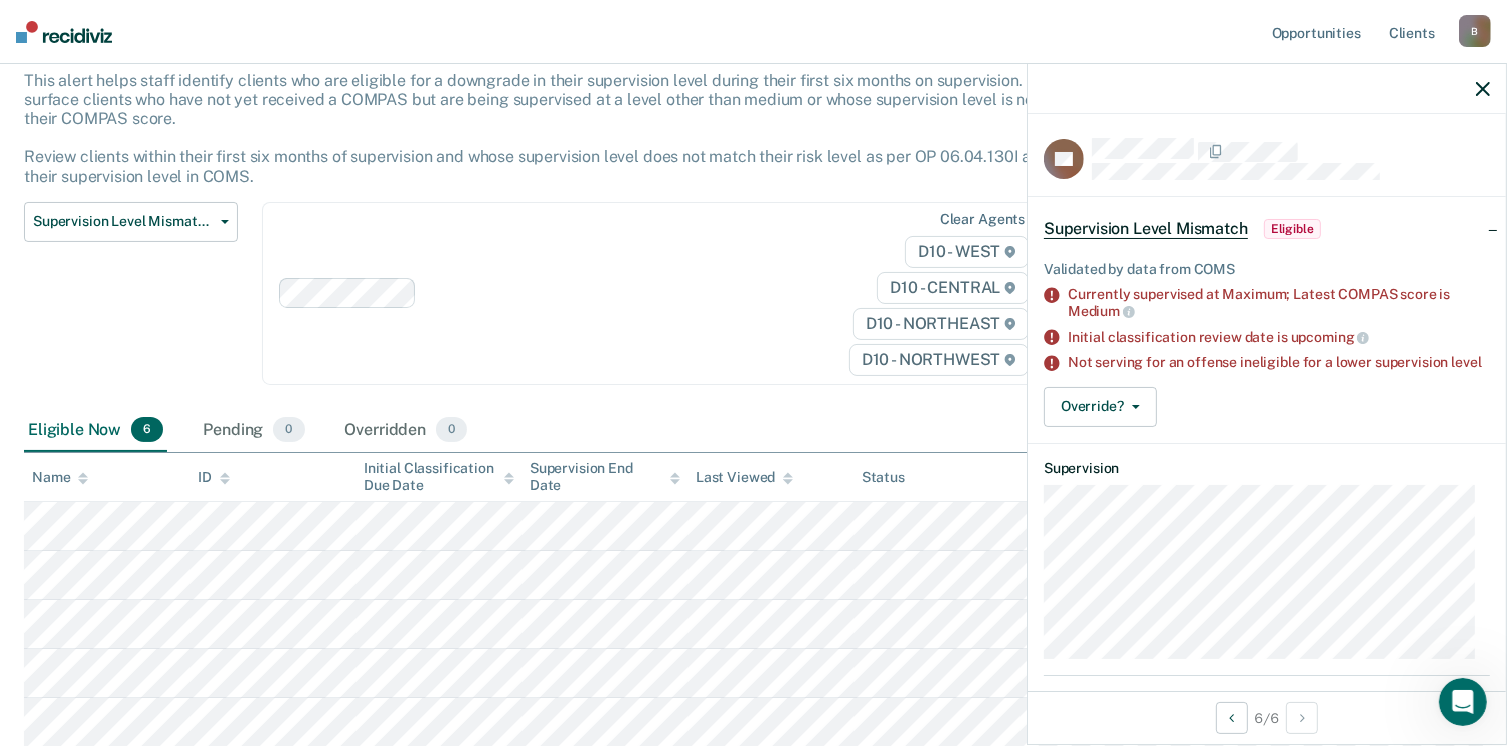 scroll, scrollTop: 0, scrollLeft: 0, axis: both 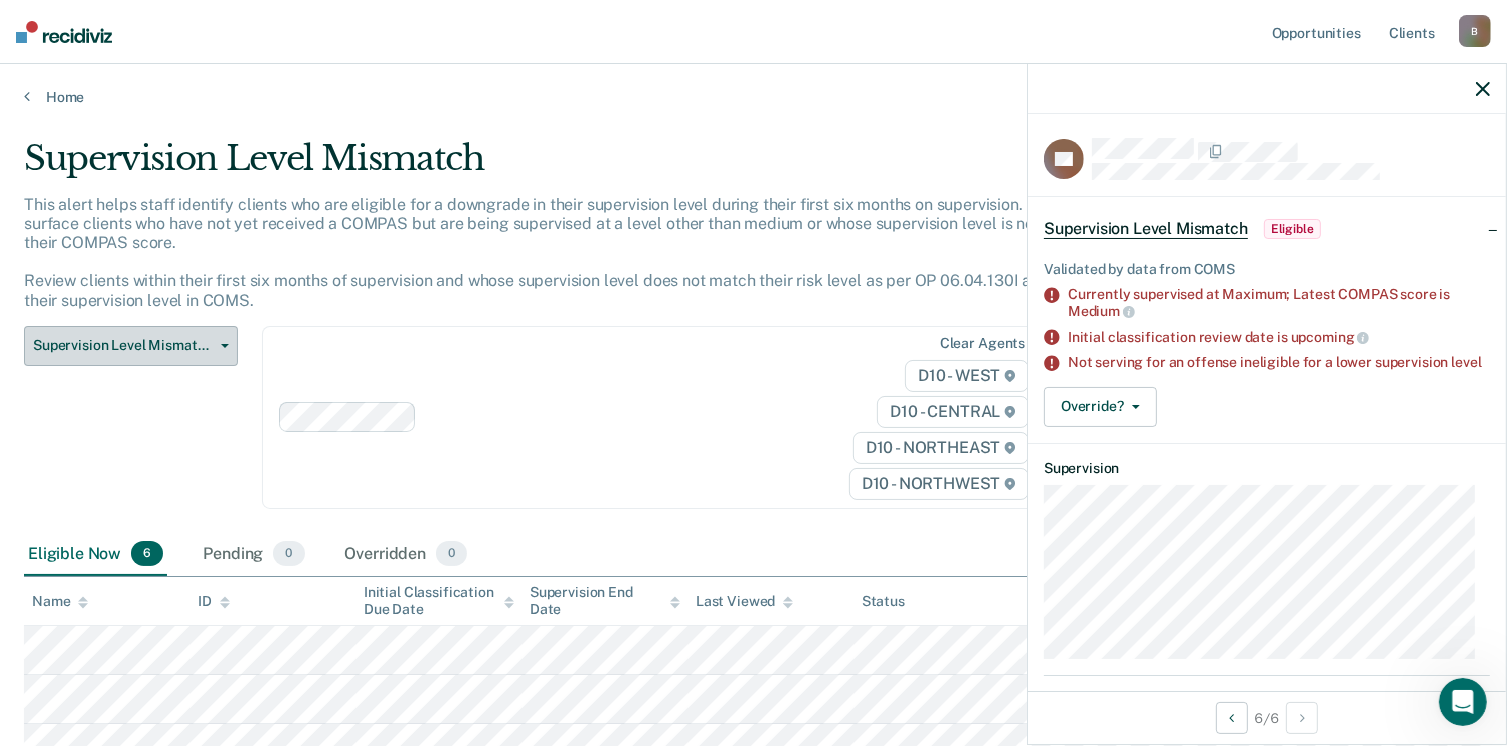 click on "Supervision Level Mismatch" at bounding box center (131, 346) 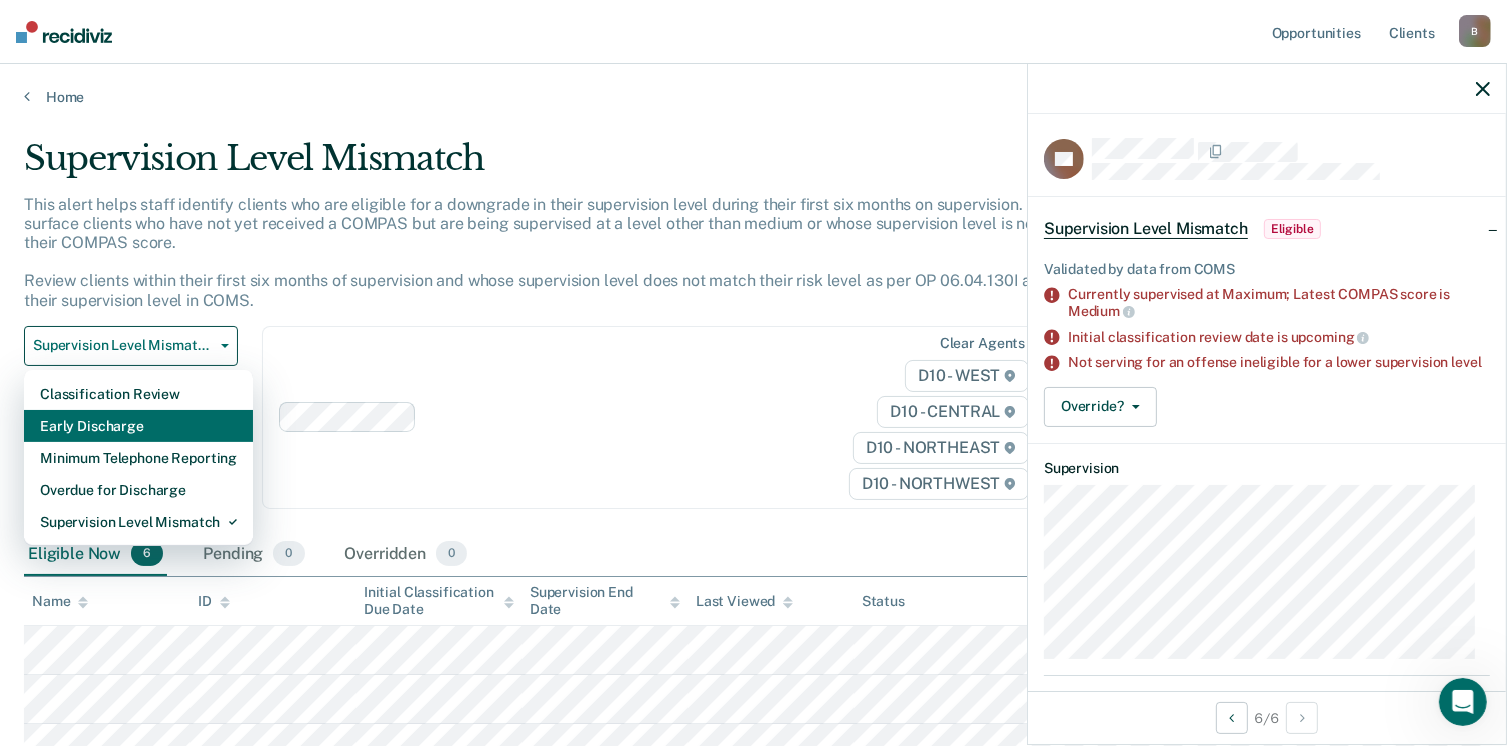 click on "Early Discharge" at bounding box center [138, 426] 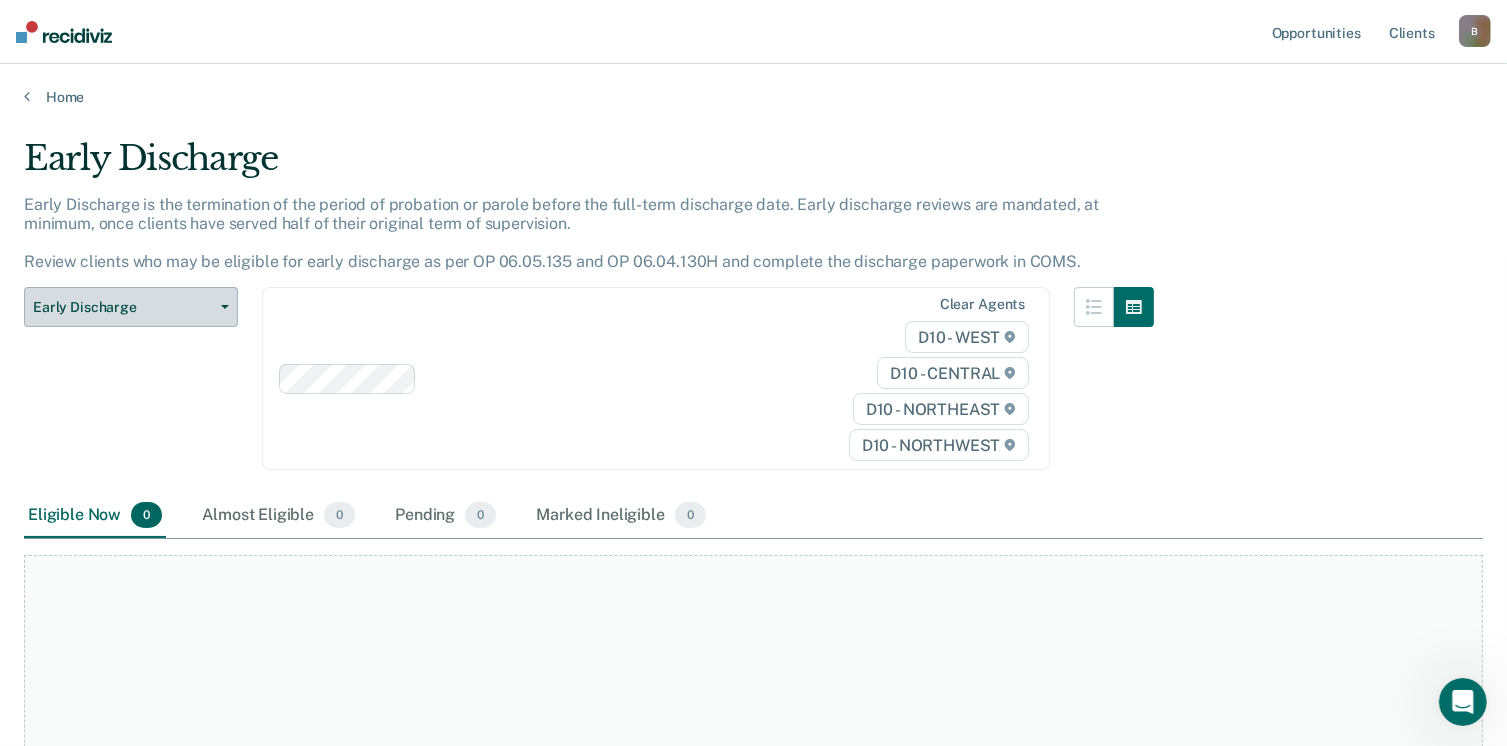 click on "Early Discharge" at bounding box center [131, 307] 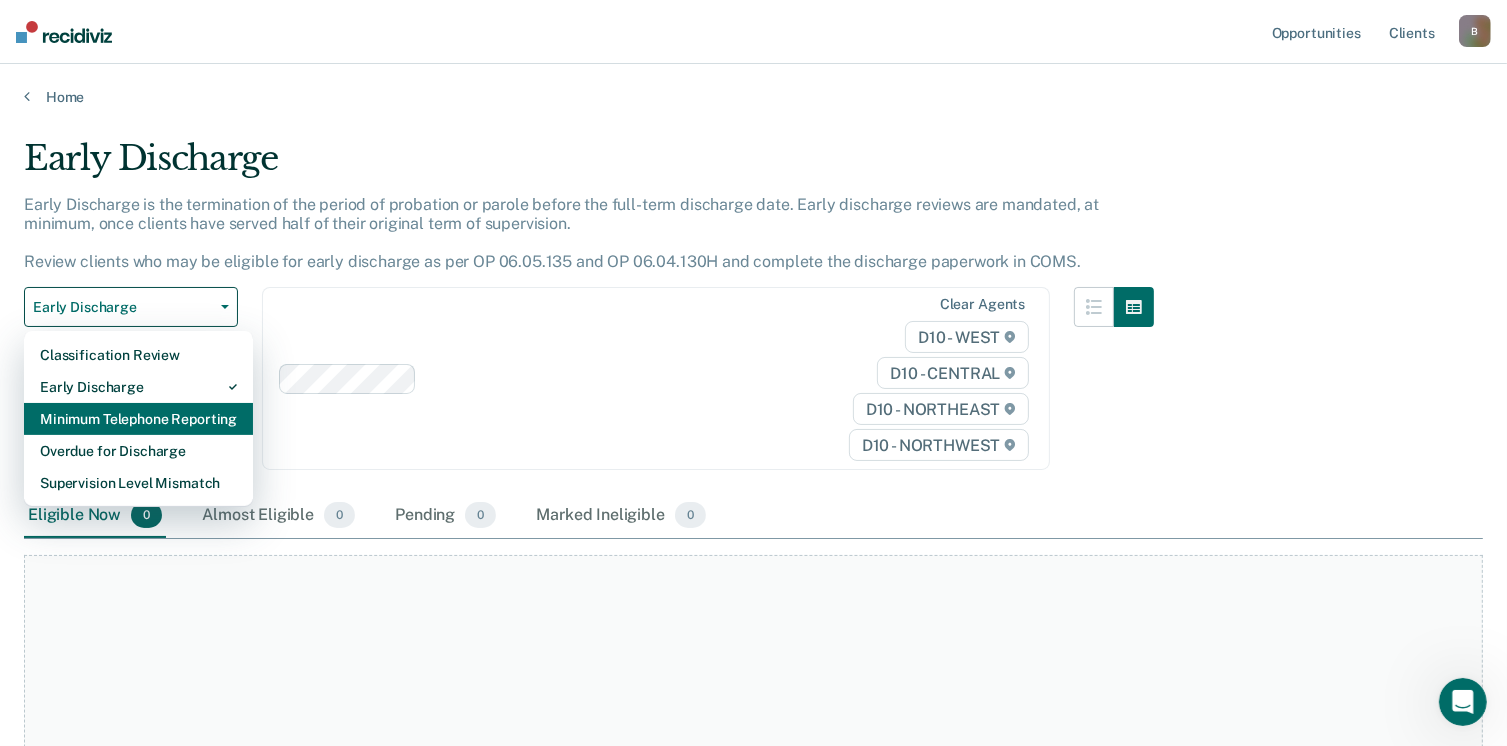 click on "Minimum Telephone Reporting" at bounding box center [138, 419] 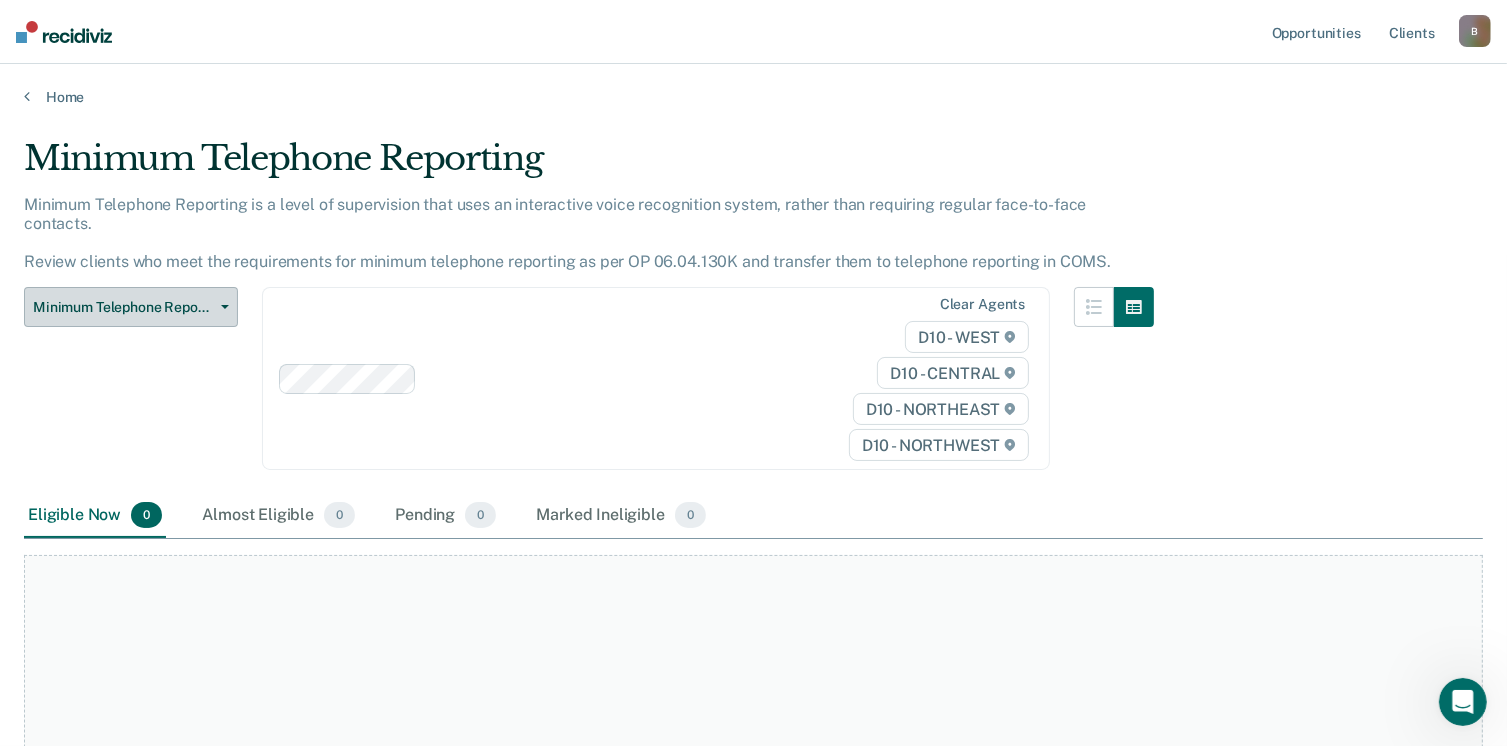 click on "Minimum Telephone Reporting" at bounding box center (131, 307) 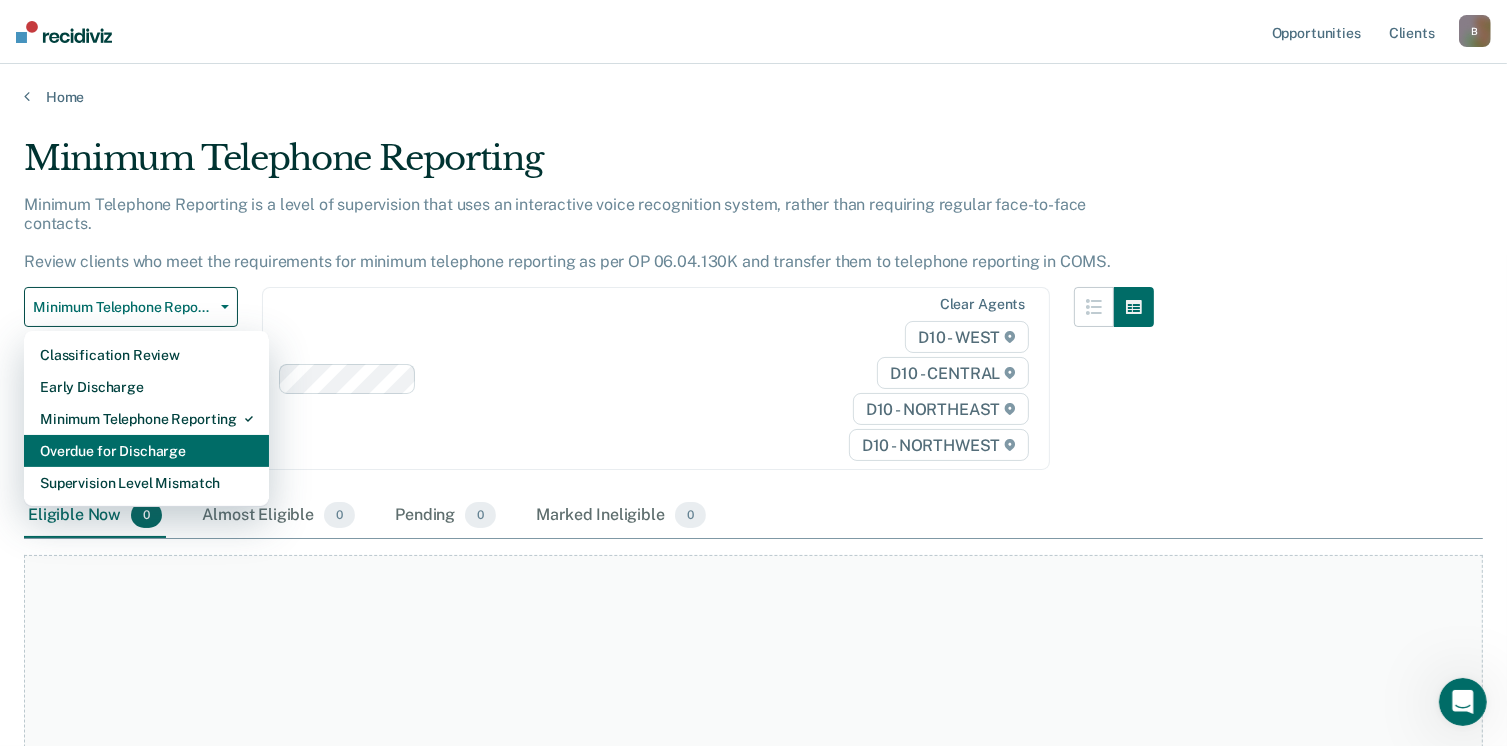 click on "Overdue for Discharge" at bounding box center [146, 451] 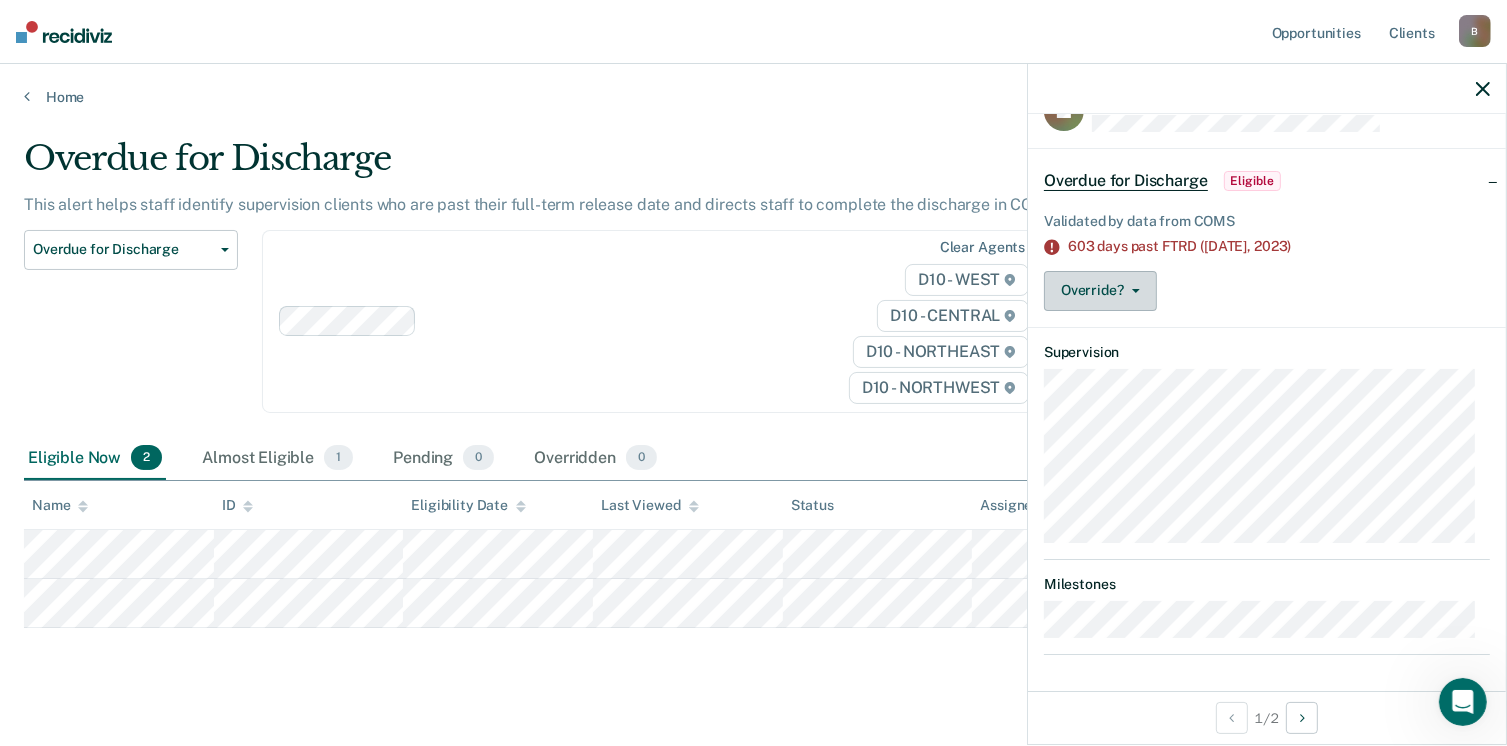 scroll, scrollTop: 0, scrollLeft: 0, axis: both 